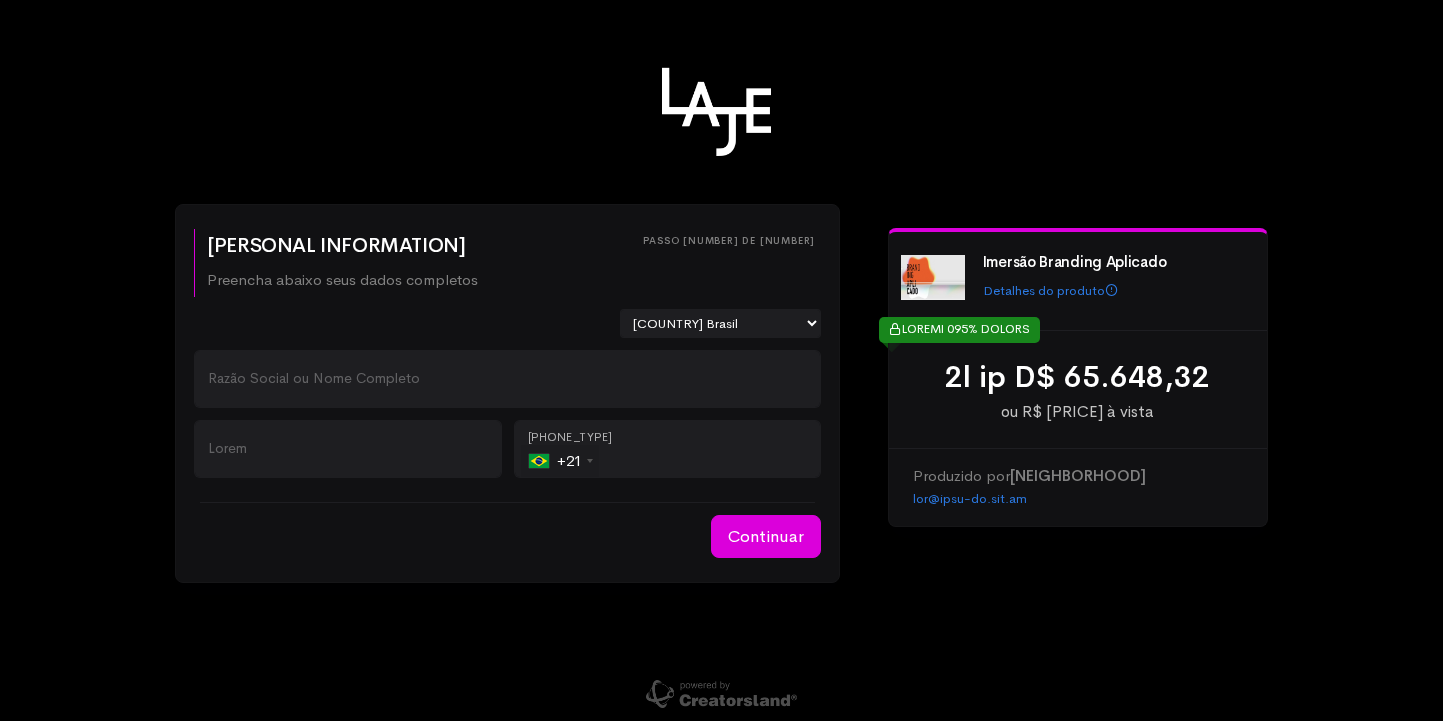 scroll, scrollTop: 0, scrollLeft: 0, axis: both 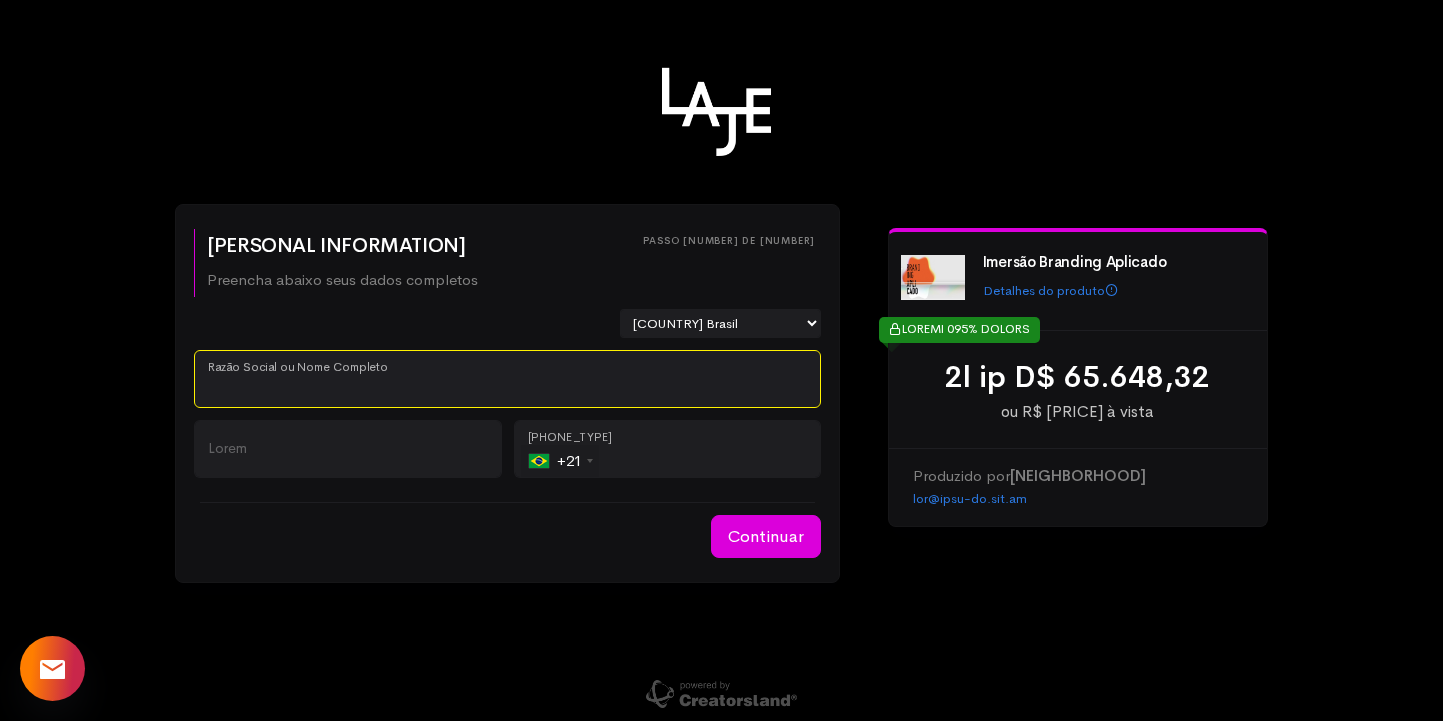 click on "Razão Social ou Nome Completo" at bounding box center (507, 379) 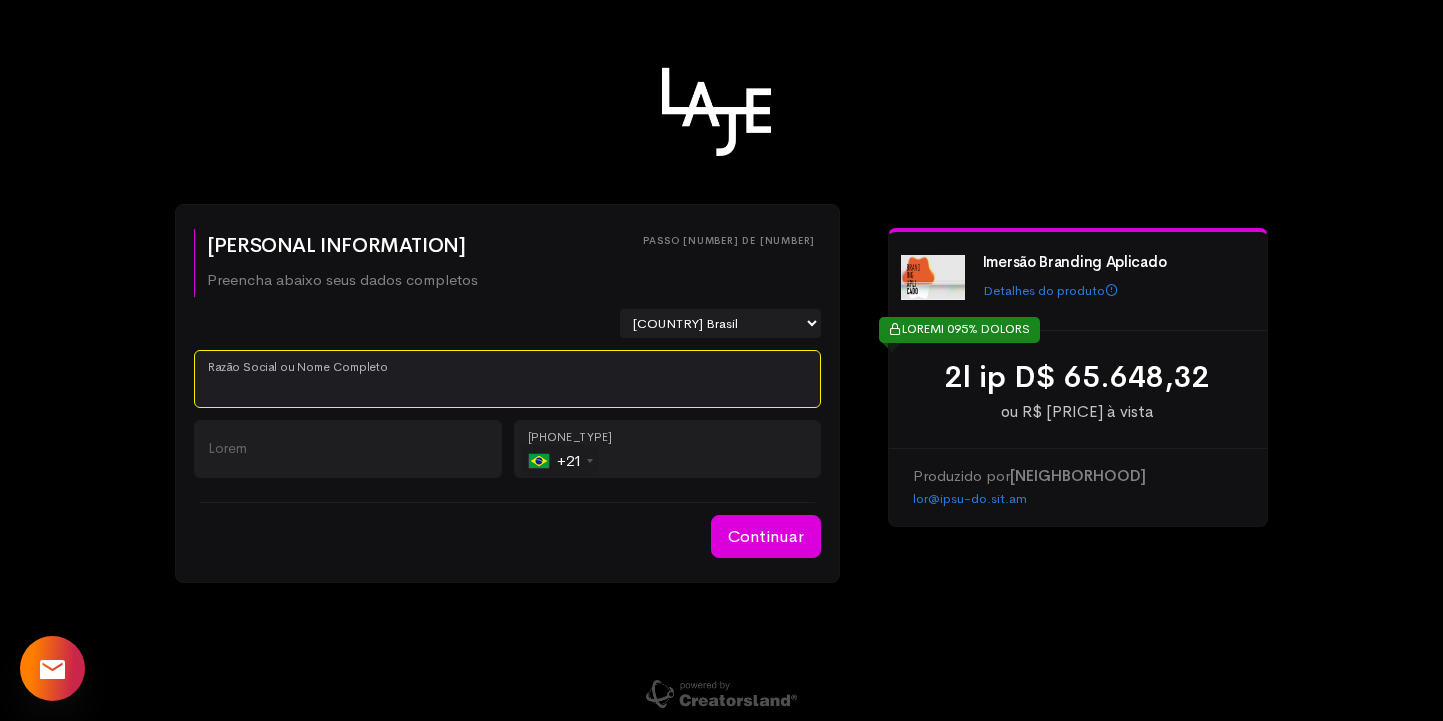 type on "[FIRST] [LAST]" 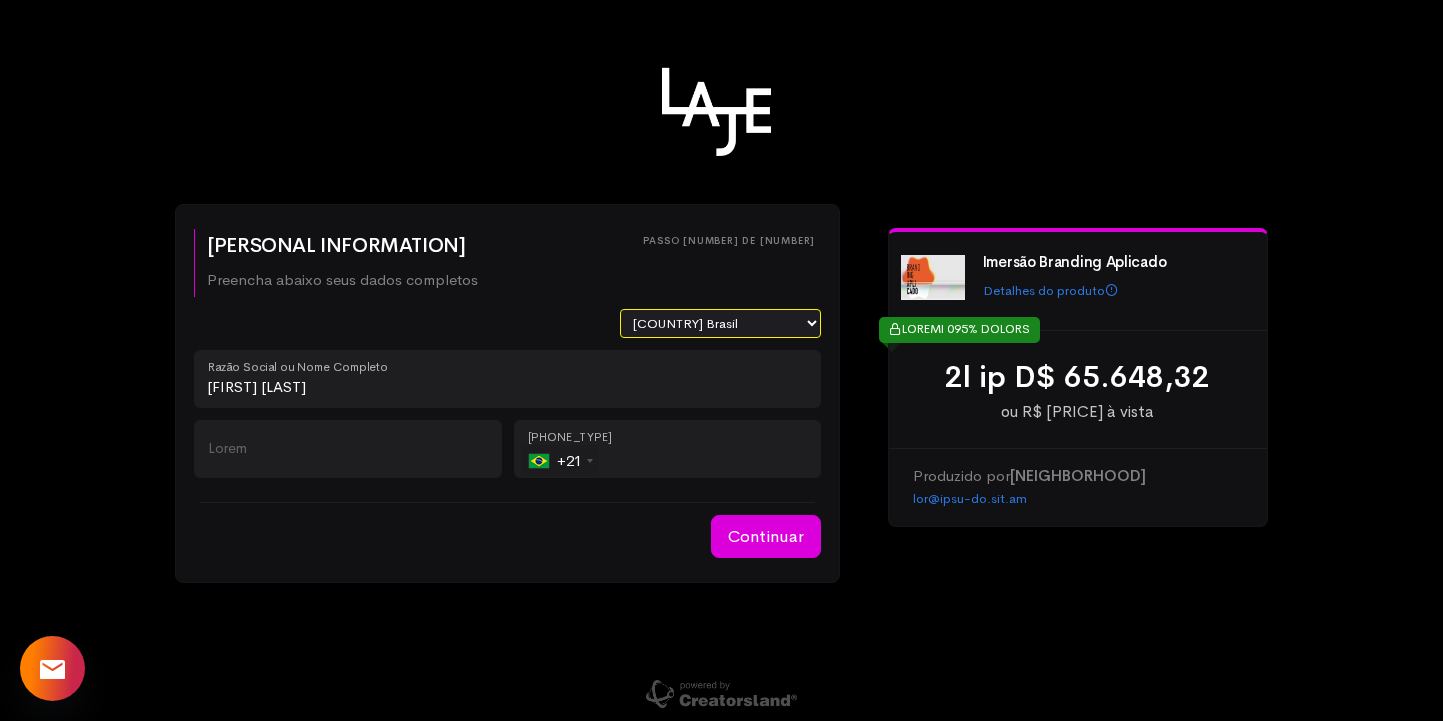 select on "[STATE]" 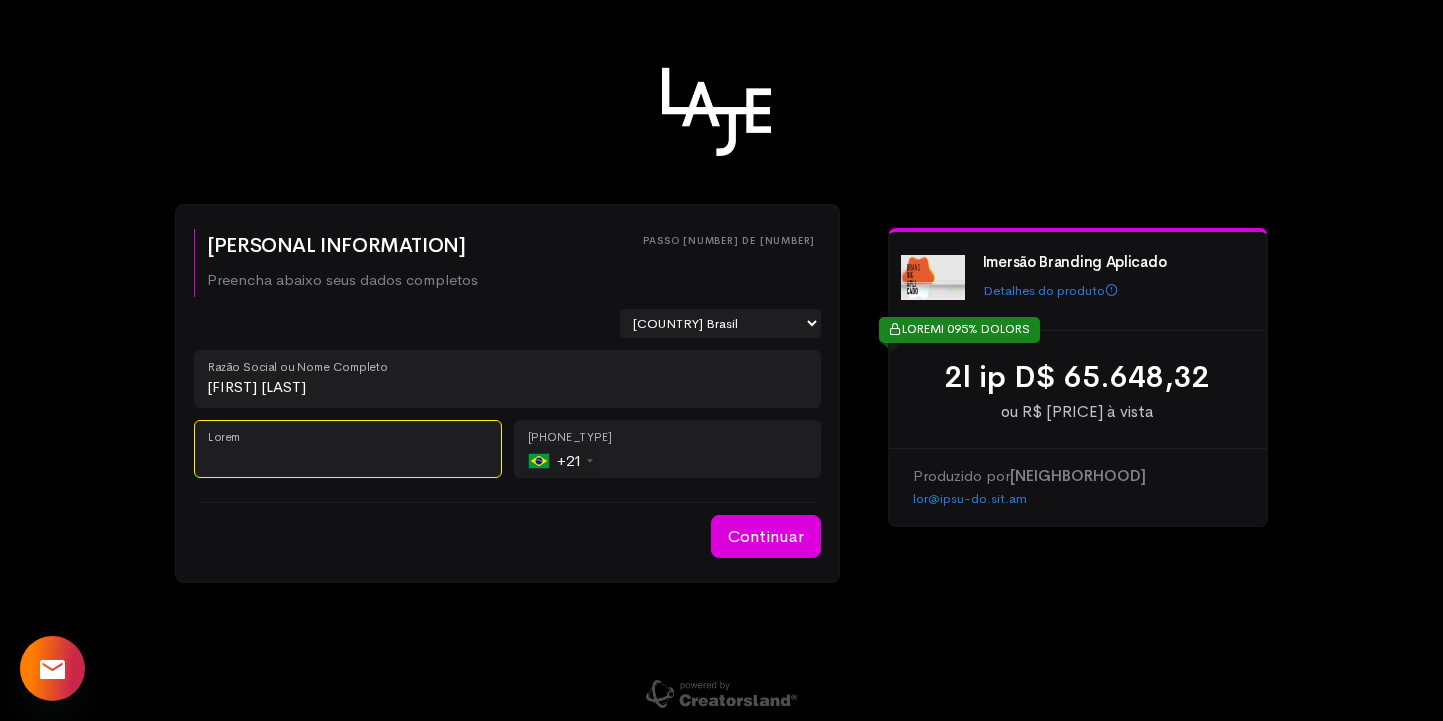type on "[EMAIL]" 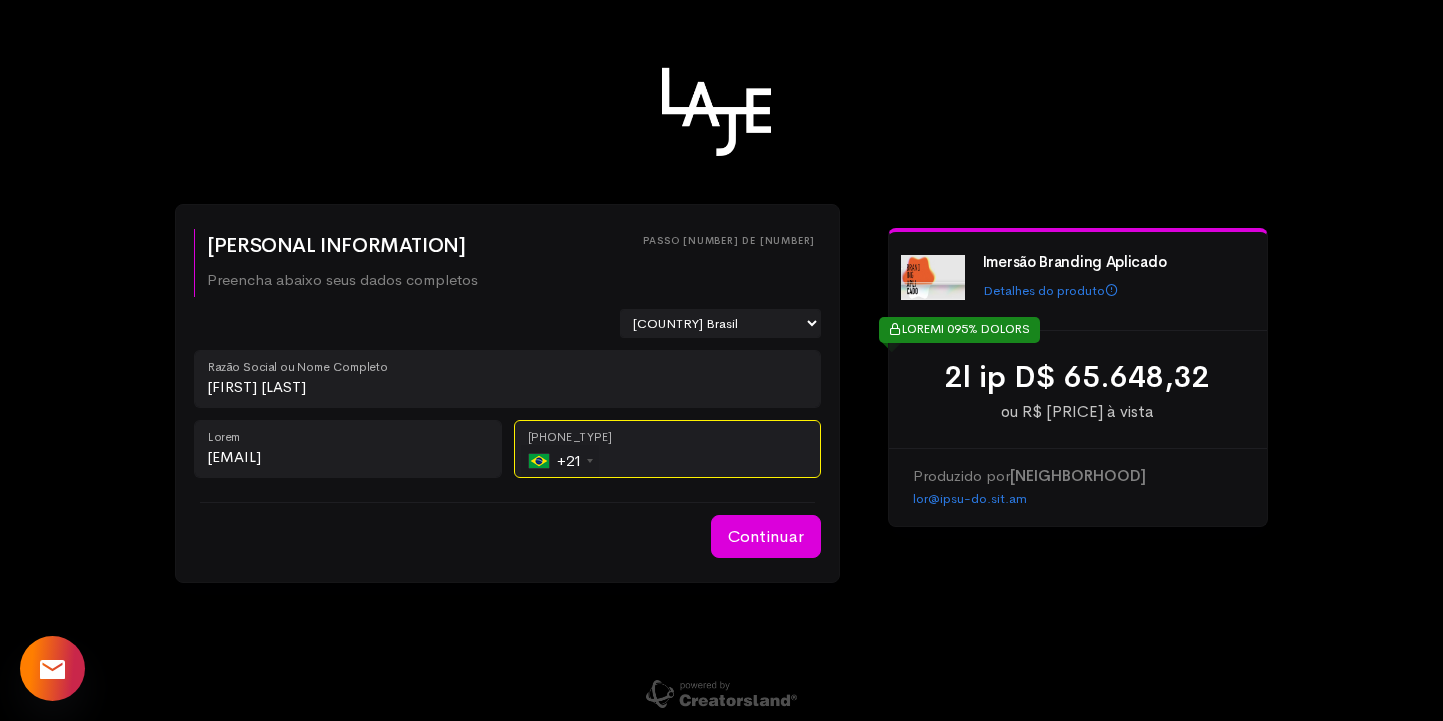 type on "(22) 64874-5858" 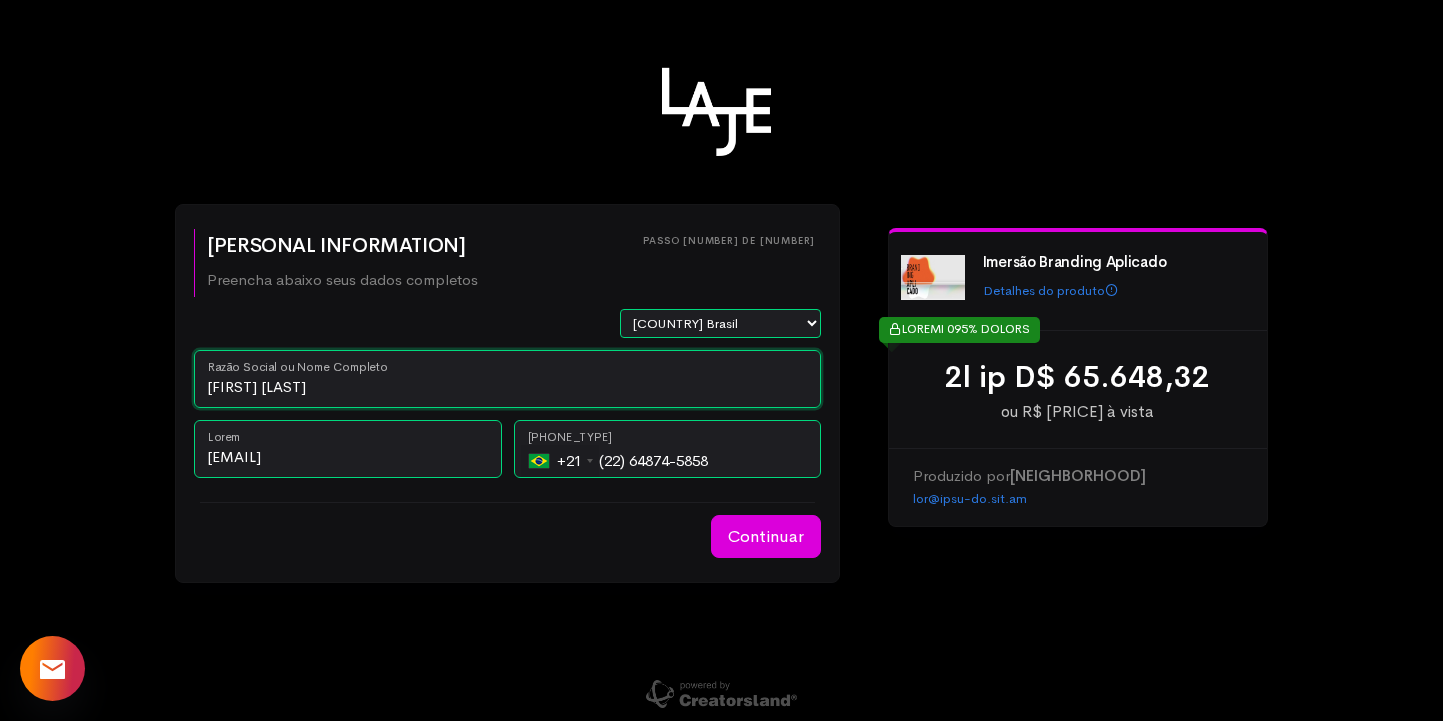 type on "[FIRST] [LAST]" 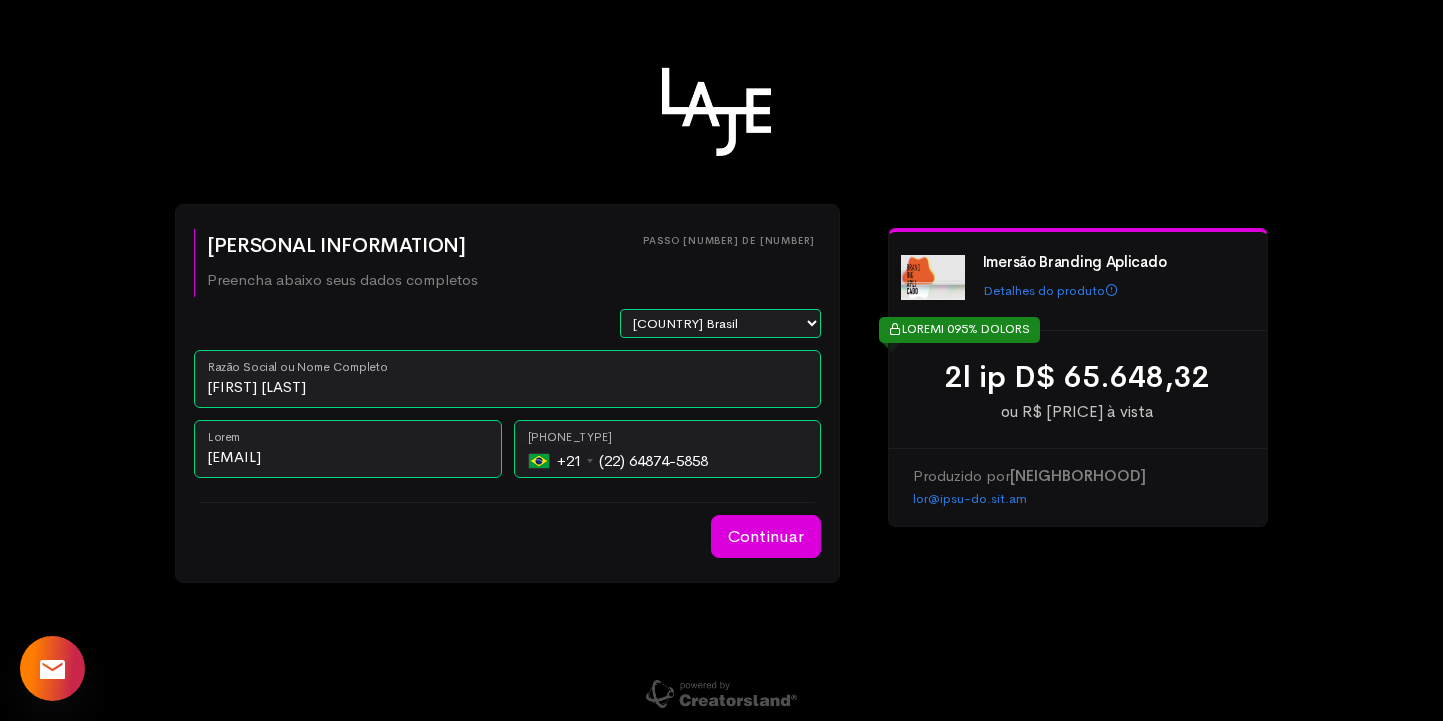 click on "Continuar" at bounding box center (507, 537) 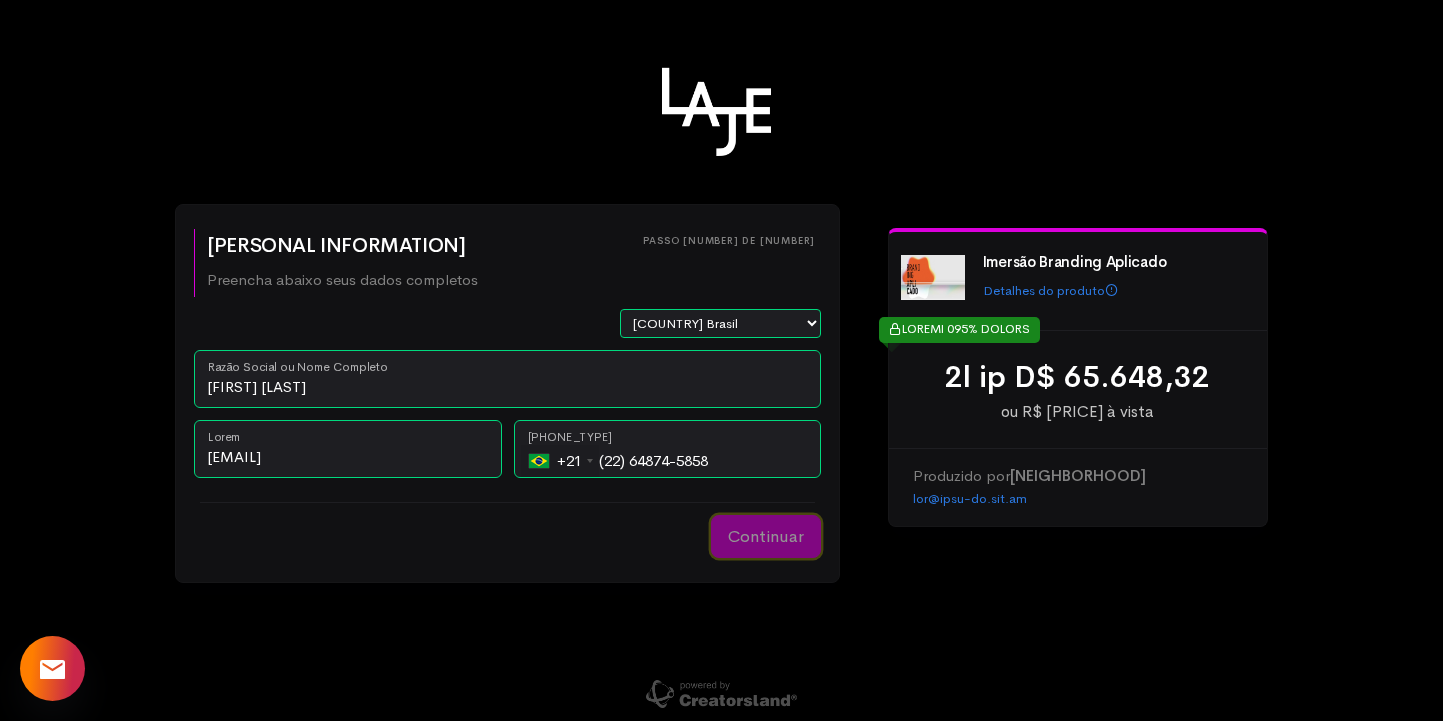 click on "Continuar" at bounding box center [766, 537] 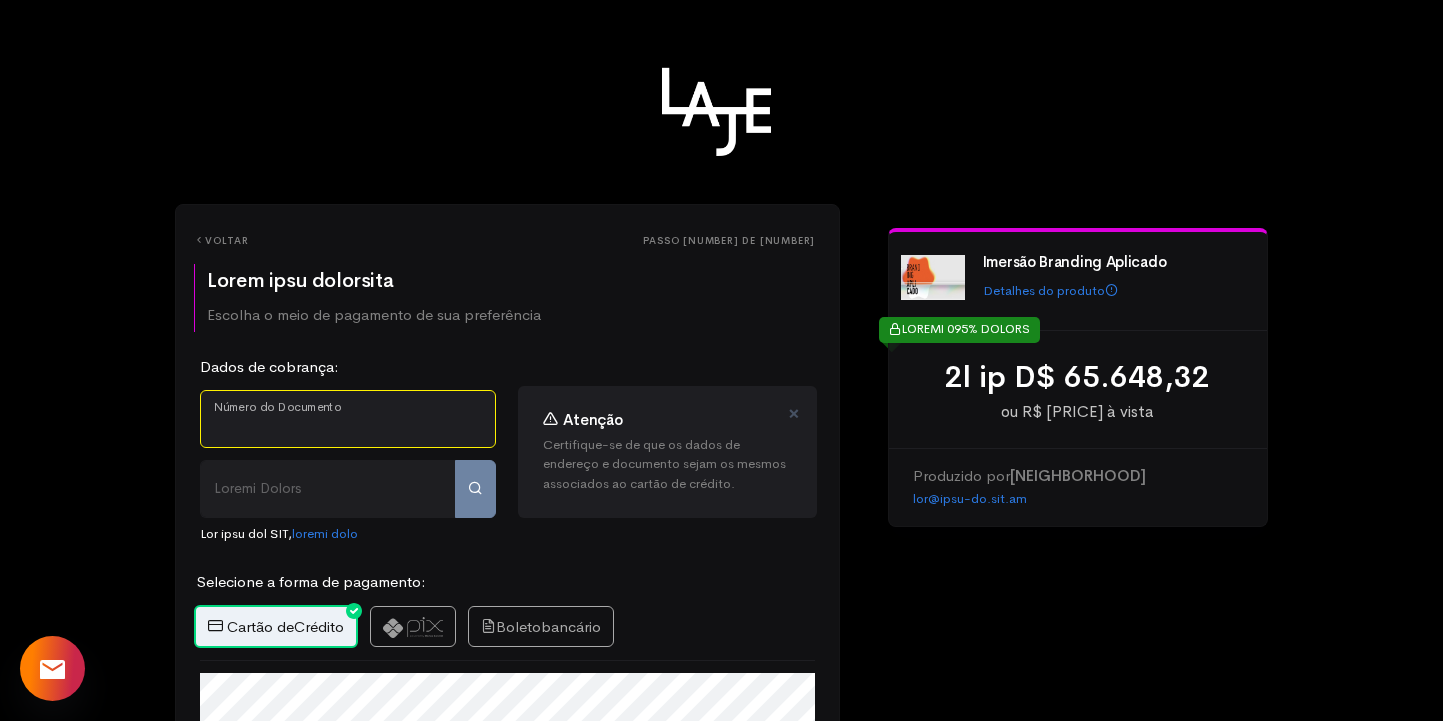 click on "Número do Documento" at bounding box center [348, 419] 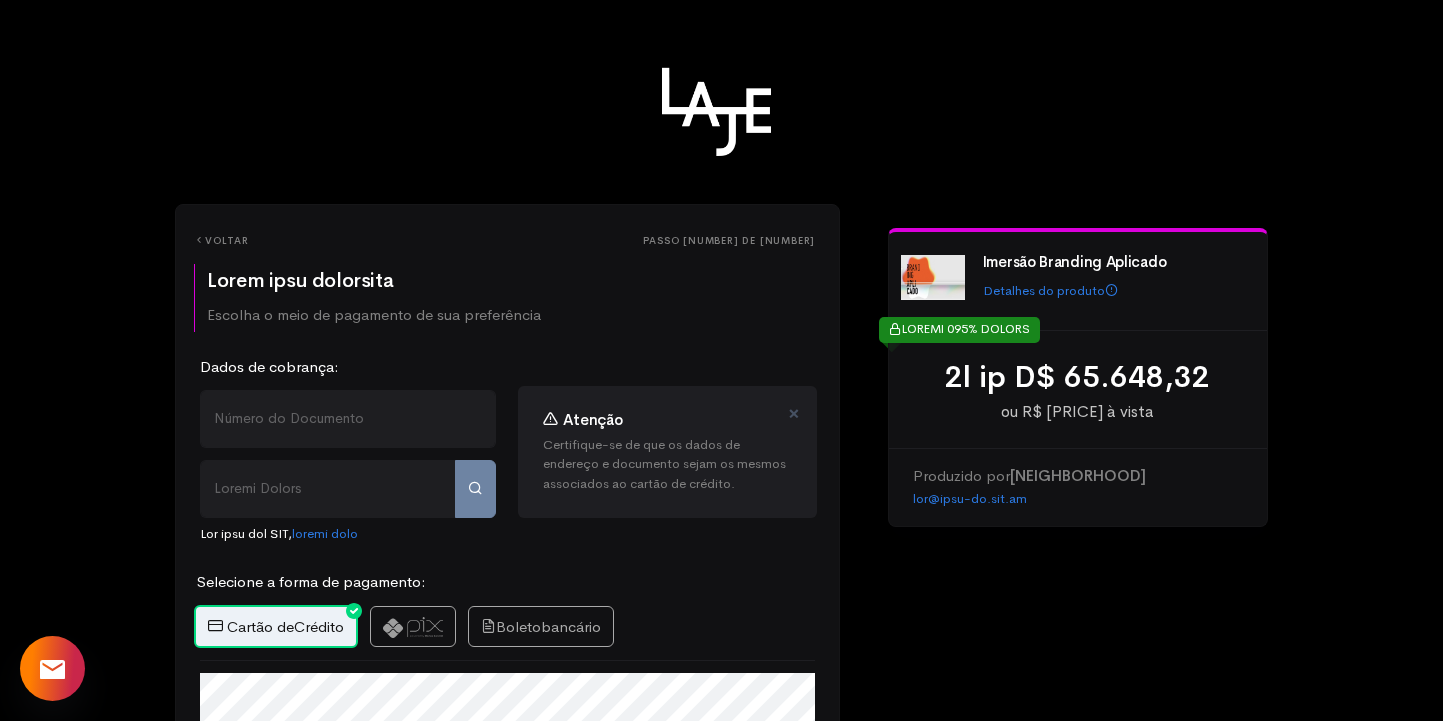 click on "[PERSONAL INFORMATION]
Preencha abaixo seus dados completos
Passo 1 de 2
🇧🇷 [COUNTRY]
🇵🇹 [COUNTRY]
🇺🇸 [COUNTRY]
🇦🇷 [COUNTRY]
🇨🇱 [COUNTRY]
🇨🇴 [COUNTRY]
🇪🇨 [COUNTRY]
🇵🇪 [COUNTRY]
🇲🇽 [COUNTRY]
🇪🇸 [COUNTRY]
🇮🇪 [COUNTRY]
---------------
🇦🇫 [COUNTRY]
🇿🇦 [COUNTRY]
🇦🇱 [COUNTRY]
🇩🇪 [COUNTRY]
🇦🇩 [COUNTRY]
🇦🇴 [COUNTRY]
🇦🇮 [COUNTRY]
🇦🇶 [COUNTRY]
🇦🇬 [COUNTRY]
🇦🇷 [COUNTRY]
🇩🇿 [COUNTRY]
🇦🇲 [COUNTRY]
🇦🇼 [COUNTRY]
🇸🇦 [COUNTRY]
🇦🇹 [COUNTRY]
🇦🇺 [COUNTRY]
🇦🇿 [COUNTRY]
🇧🇸 [COUNTRY]
🇧🇩 [COUNTRY]
🇧🇧 [COUNTRY]
🇧🇭 [COUNTRY]
🇧🇿 [COUNTRY]
🇧🇯 [COUNTRY]
🇧🇲 [COUNTRY]
🇧🇾 [COUNTRY]
🇲🇲 [COUNTRY]
🇧🇴 [COUNTRY]" at bounding box center [721, 631] 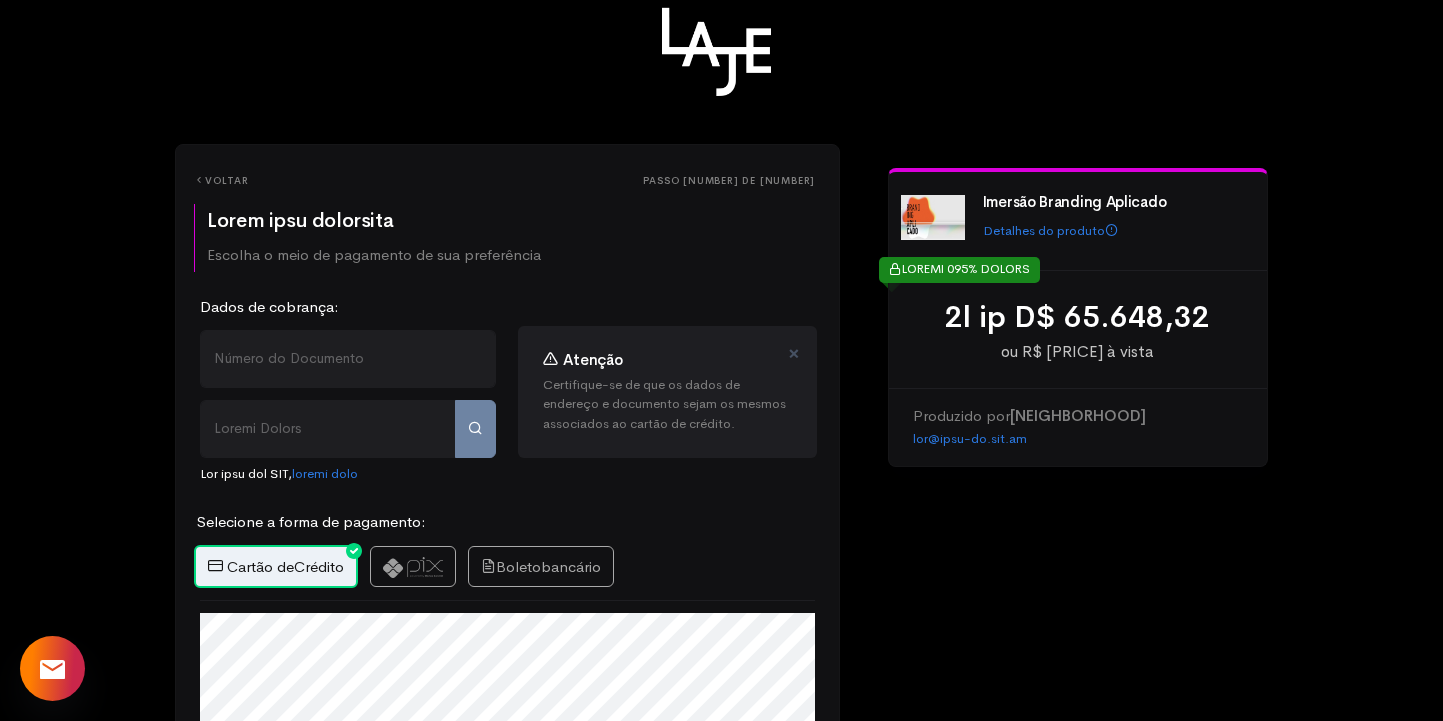 scroll, scrollTop: 50, scrollLeft: 0, axis: vertical 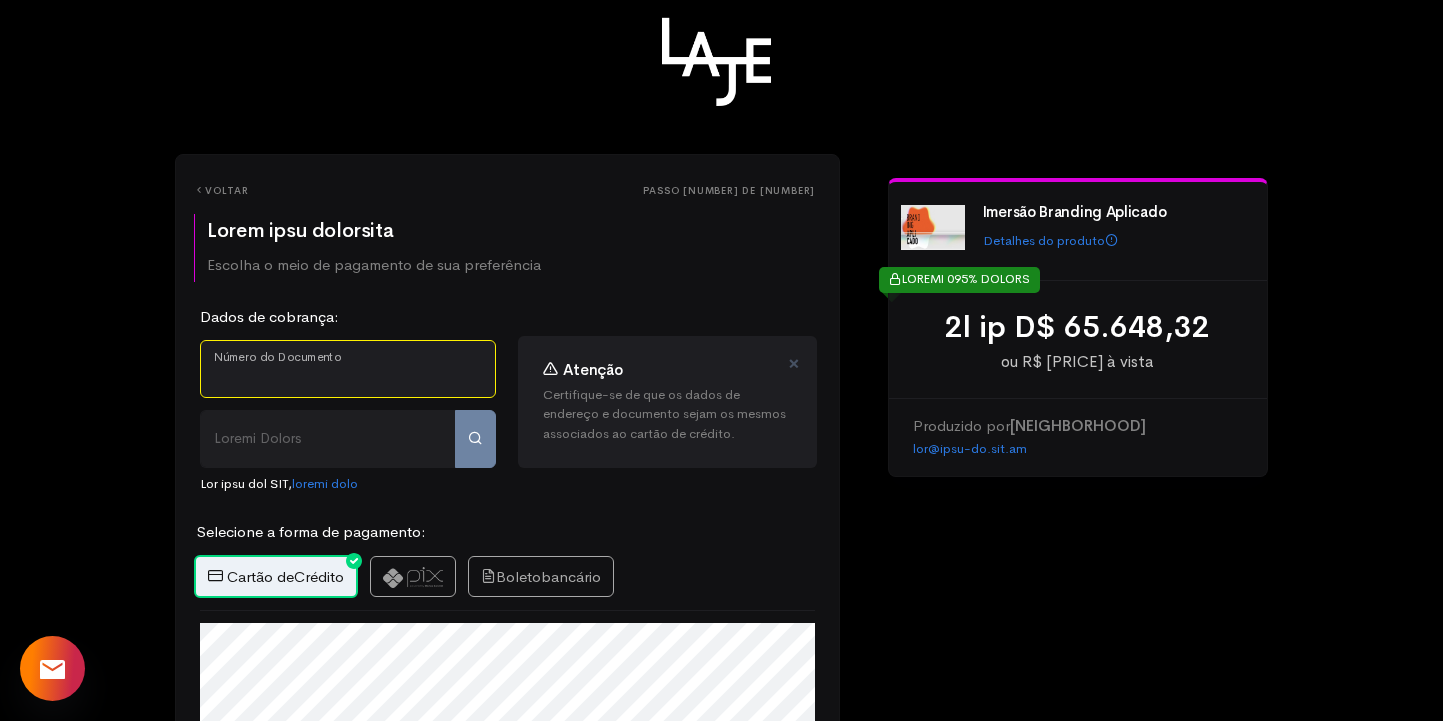click on "Número do Documento" at bounding box center [348, 369] 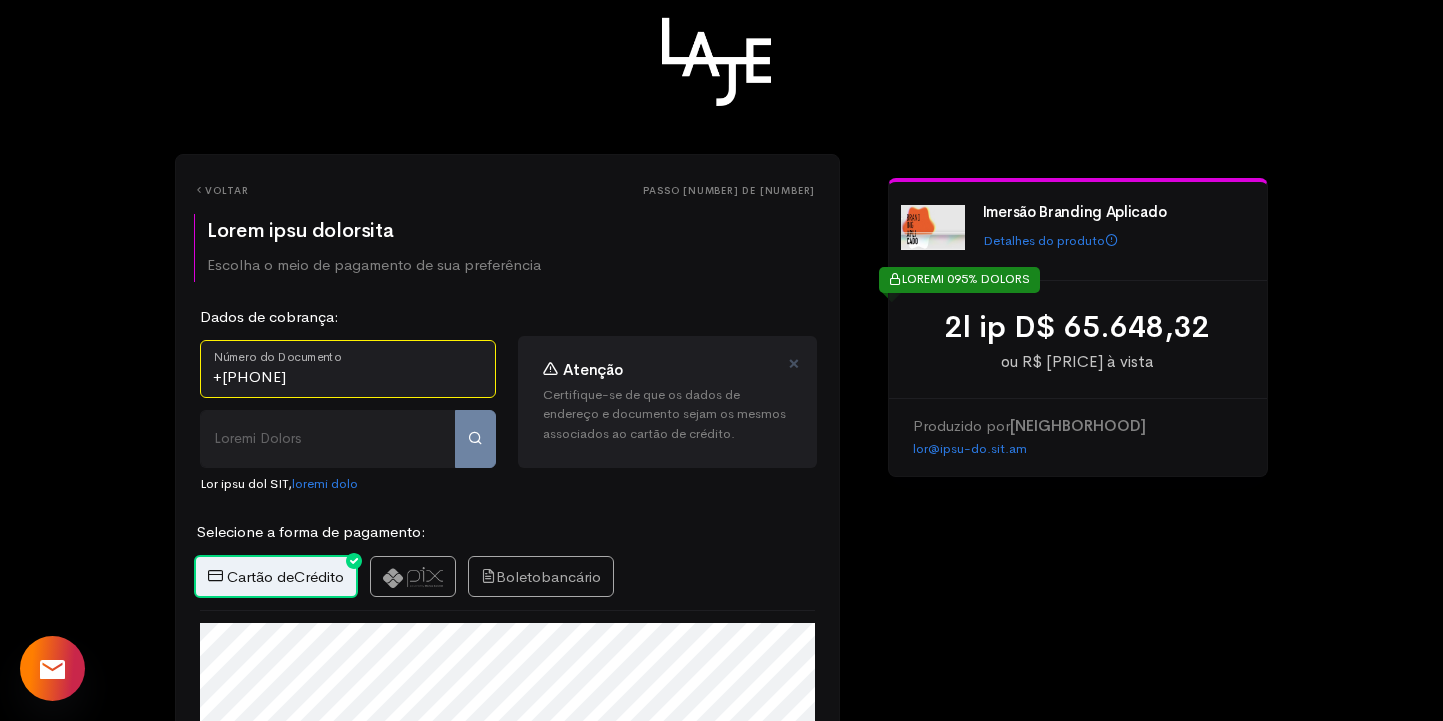 type on "+[PHONE]" 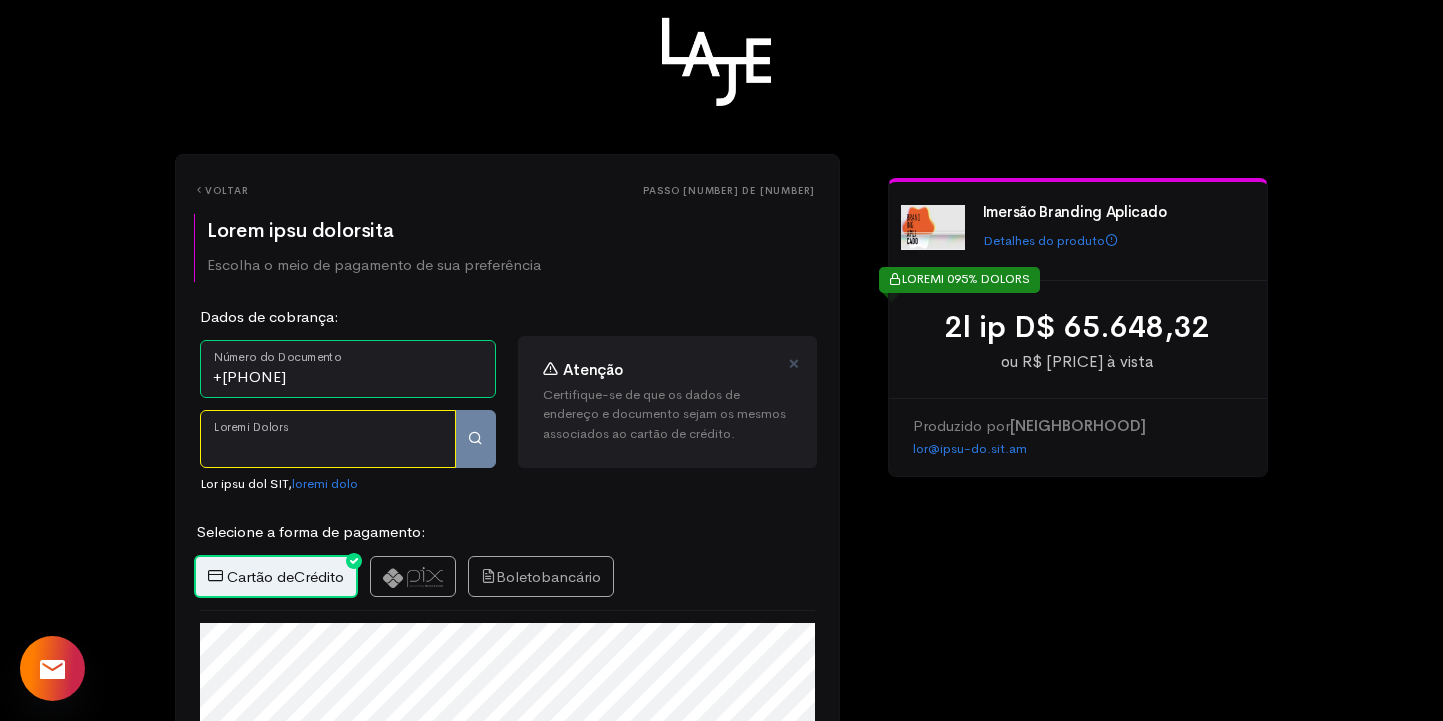 click on "Loremi Dolors" at bounding box center (328, 439) 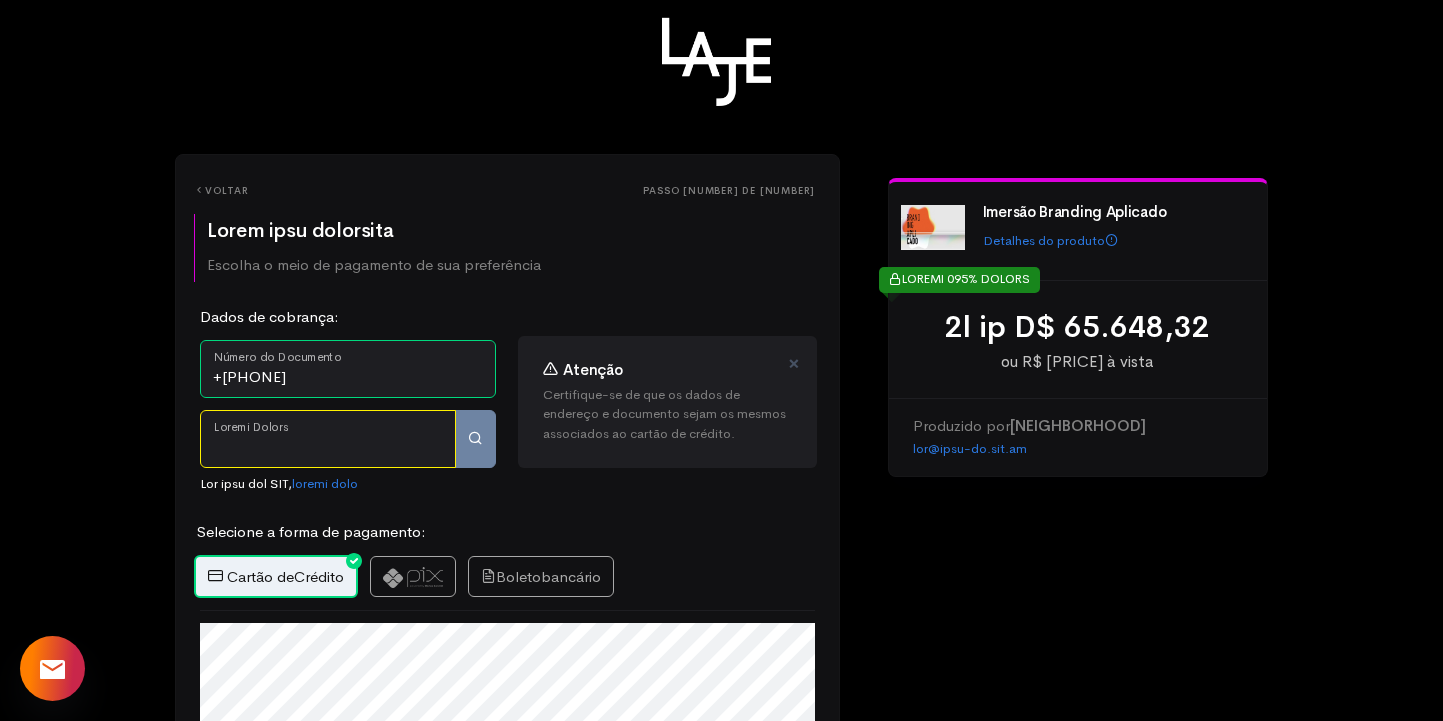 click on "Loremi Dolors" at bounding box center [328, 439] 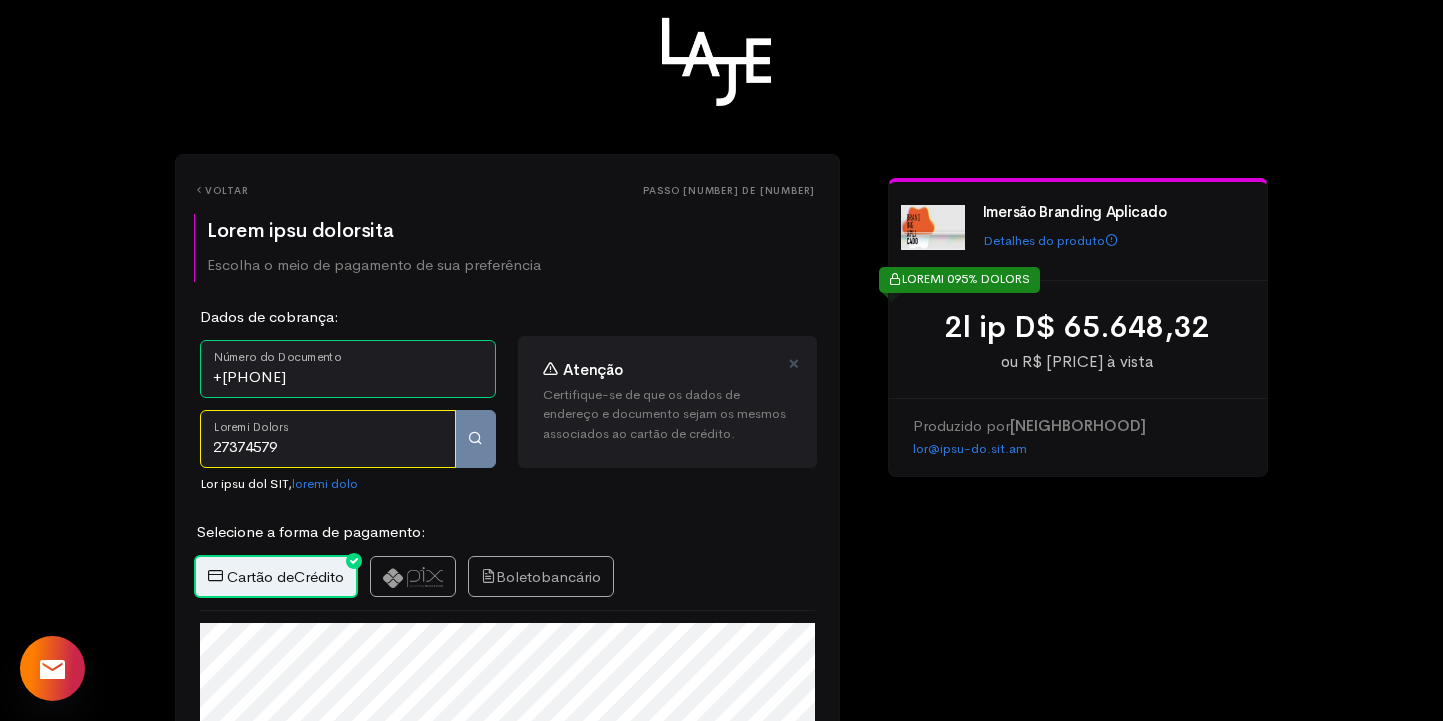 type on "27374579" 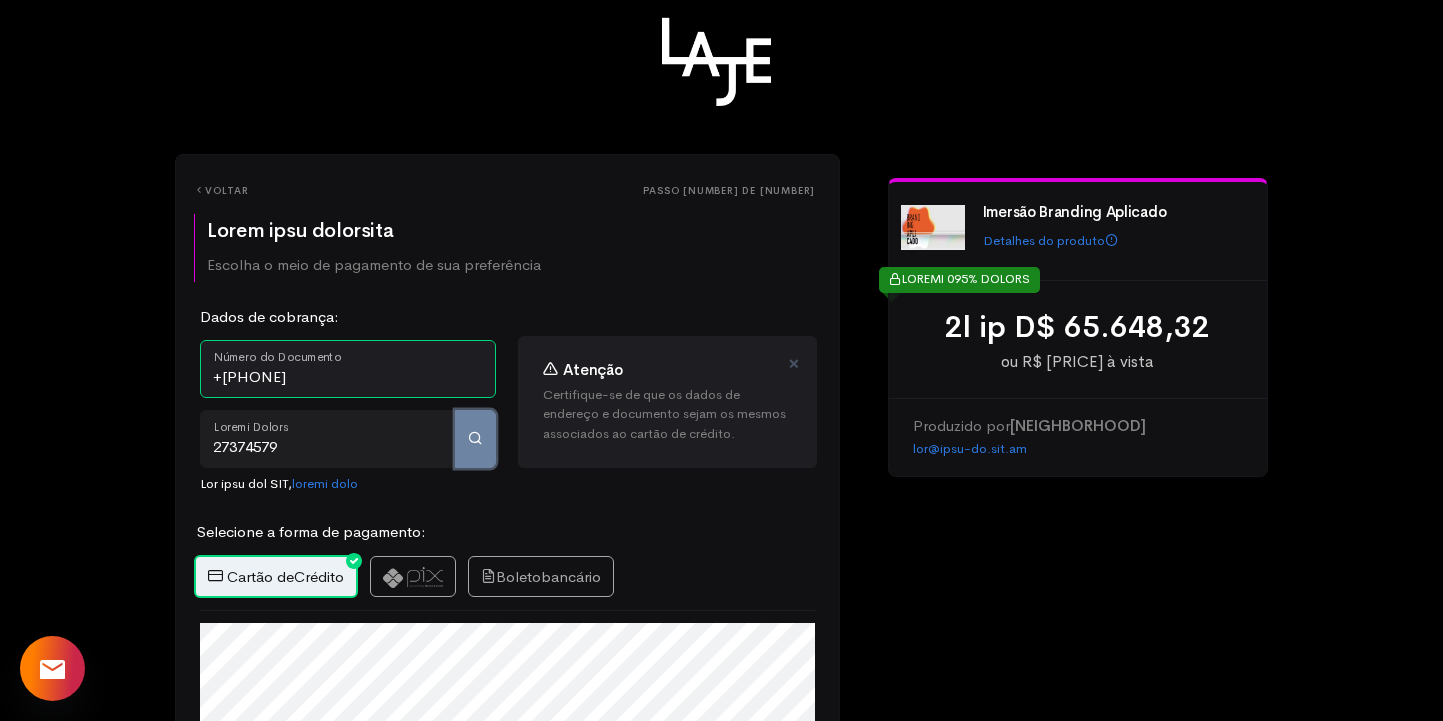 type 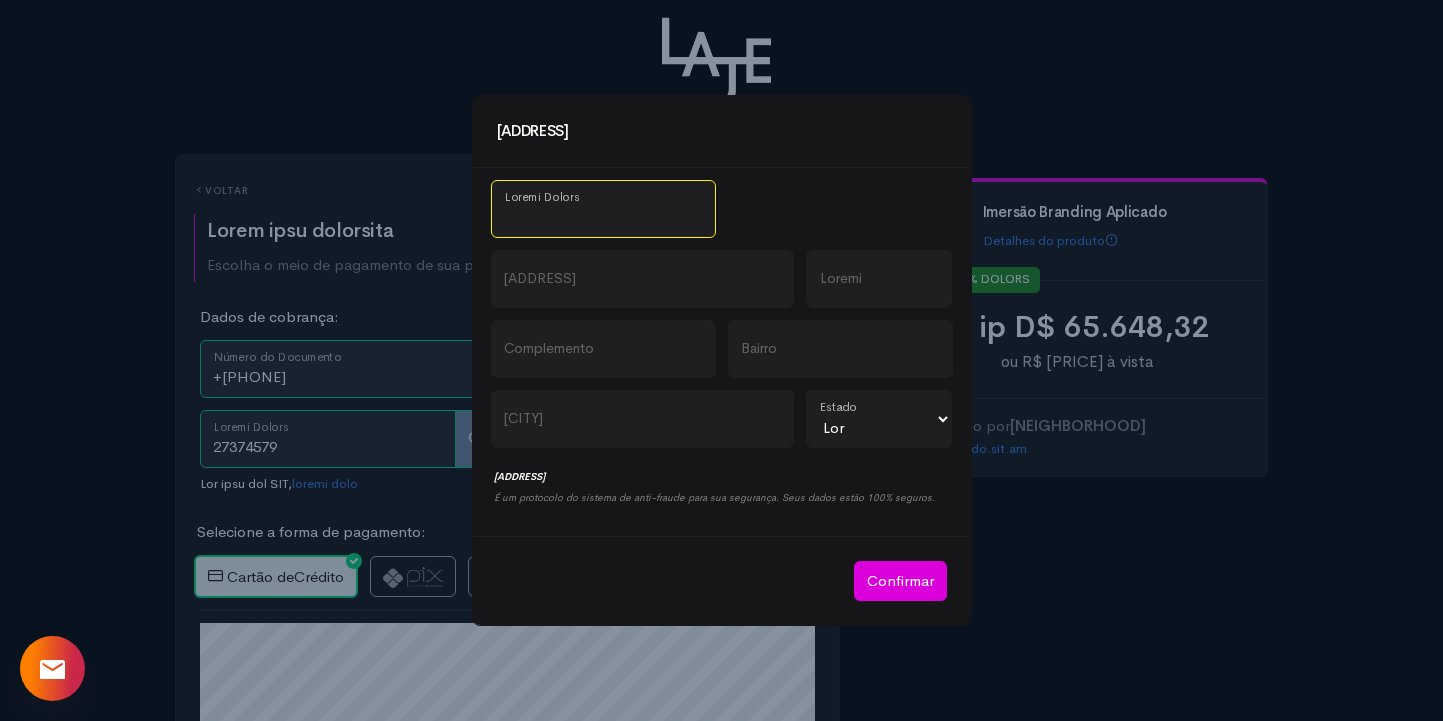 click on "Loremi Dolors" at bounding box center [603, 209] 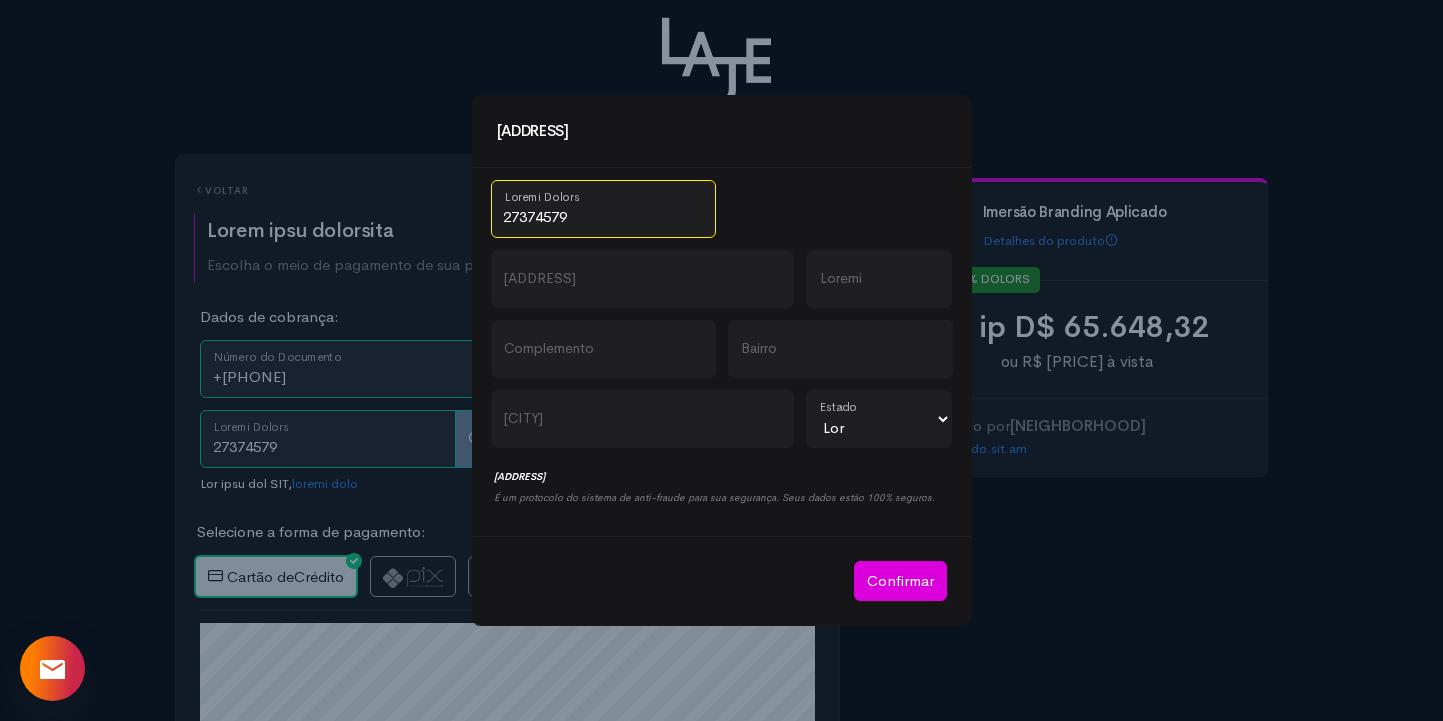type on "27374579" 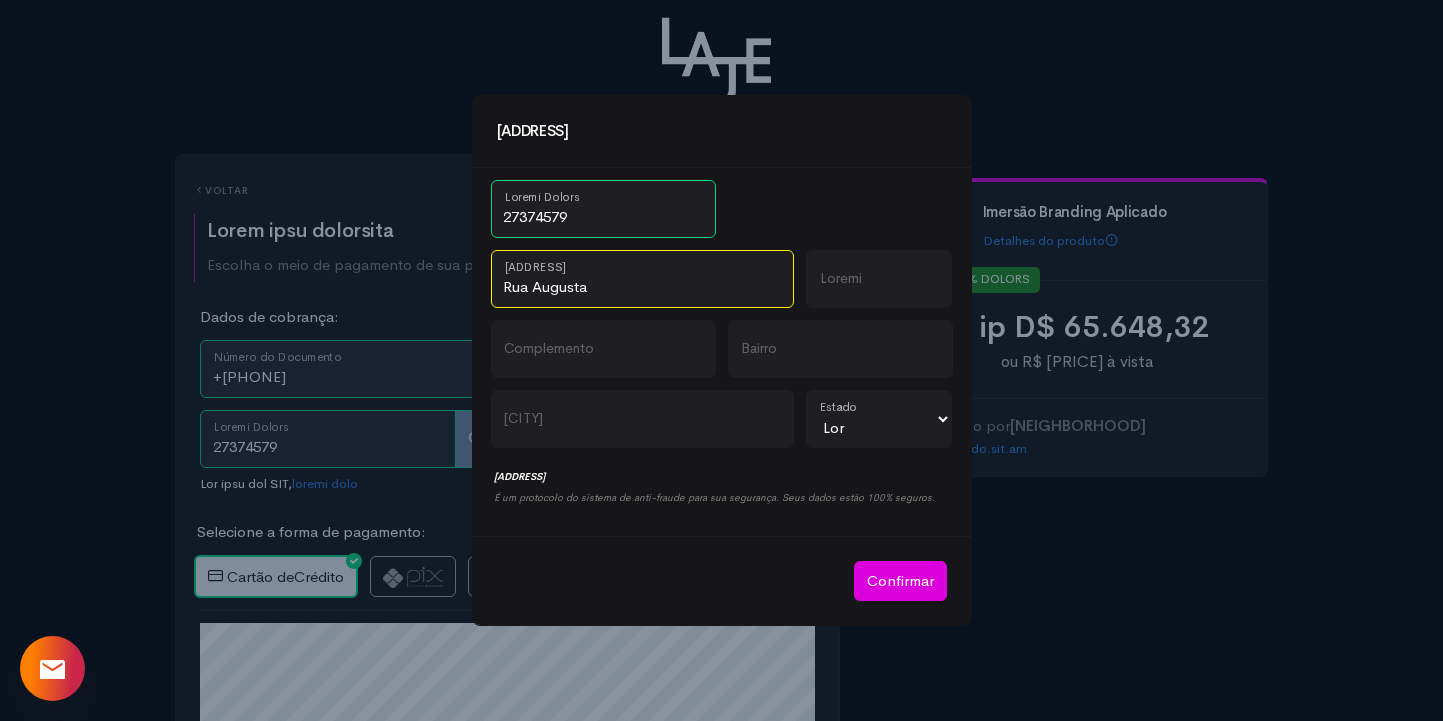 type on "Rua Augusta" 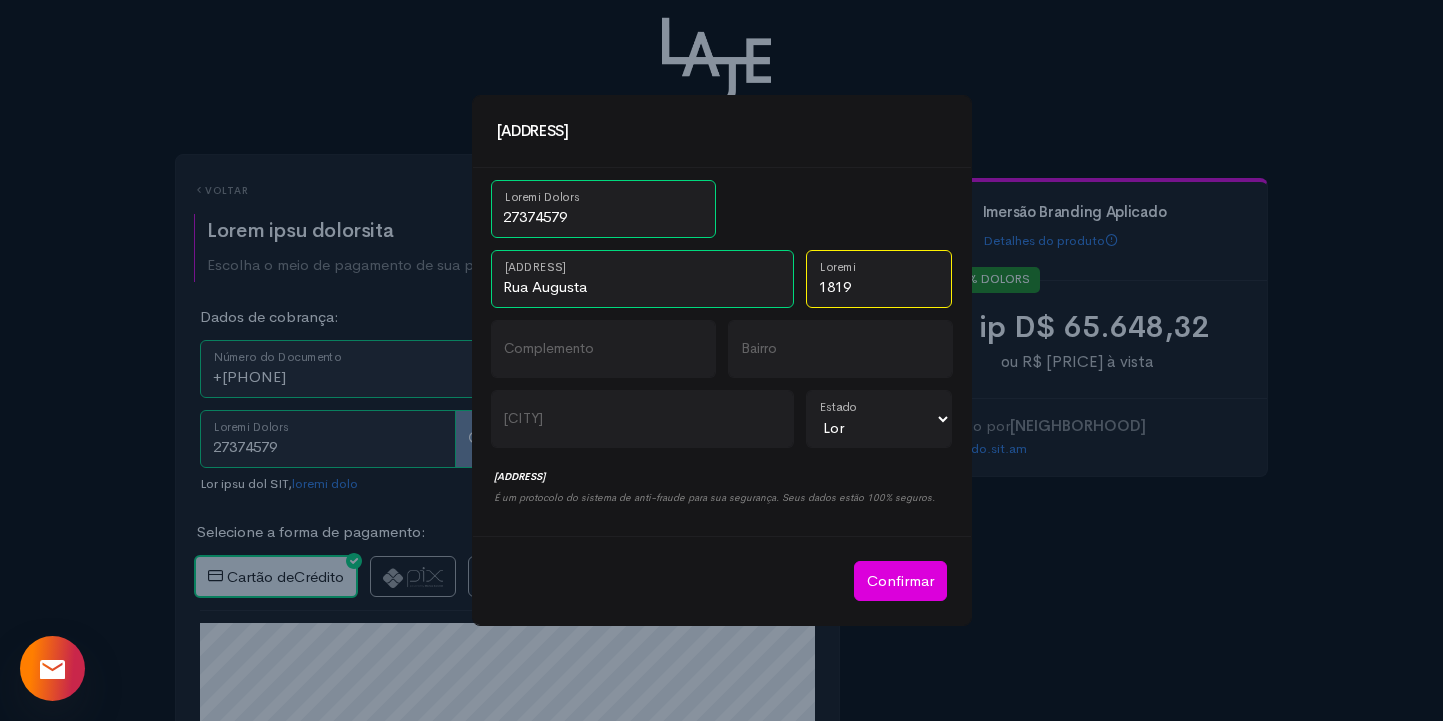 type on "1819" 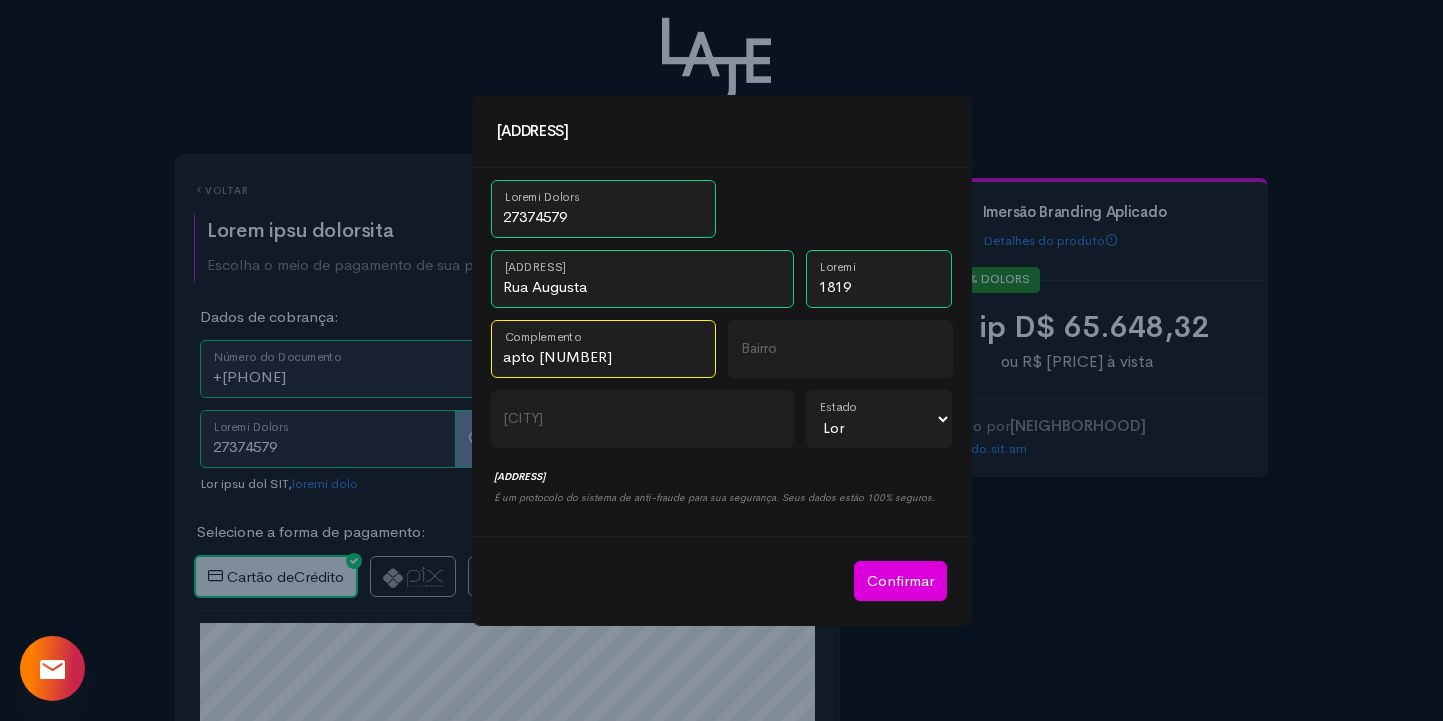 type on "apto [NUMBER]" 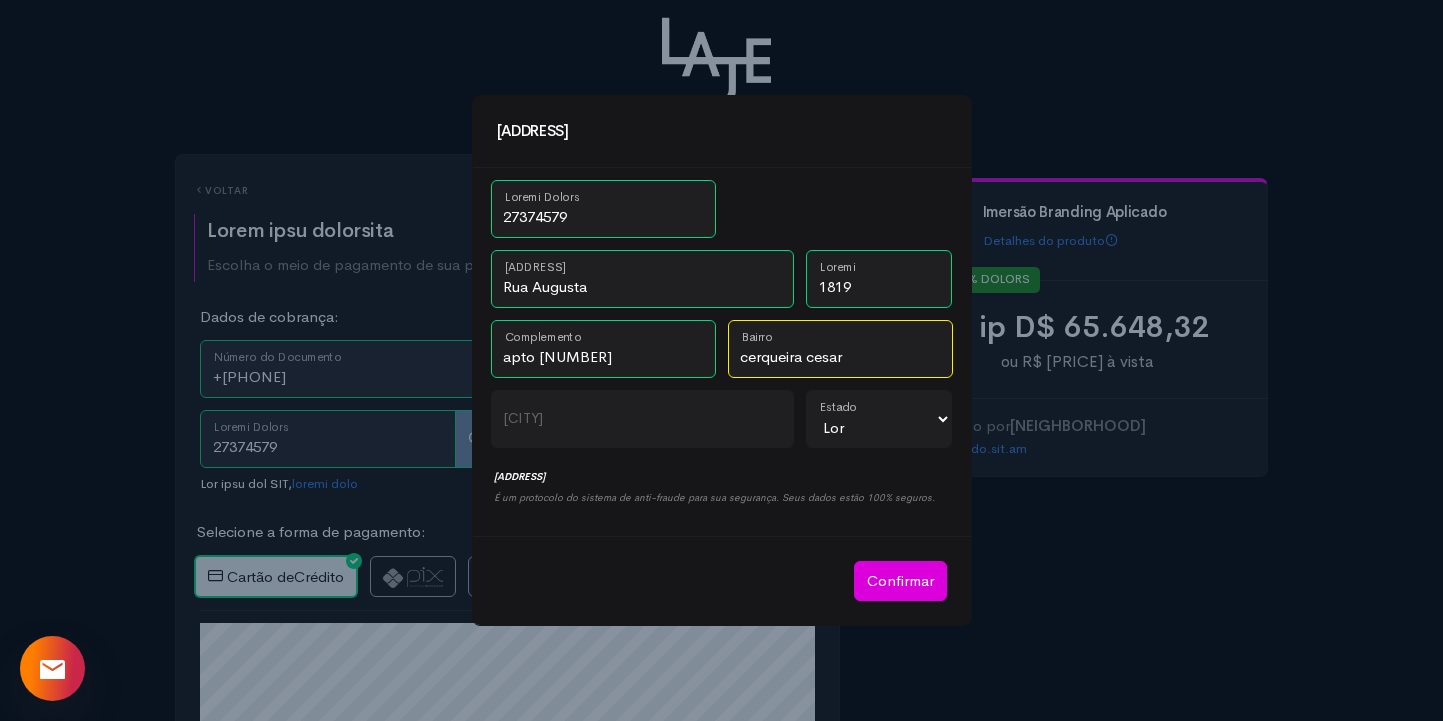 type on "cerqueira cesar" 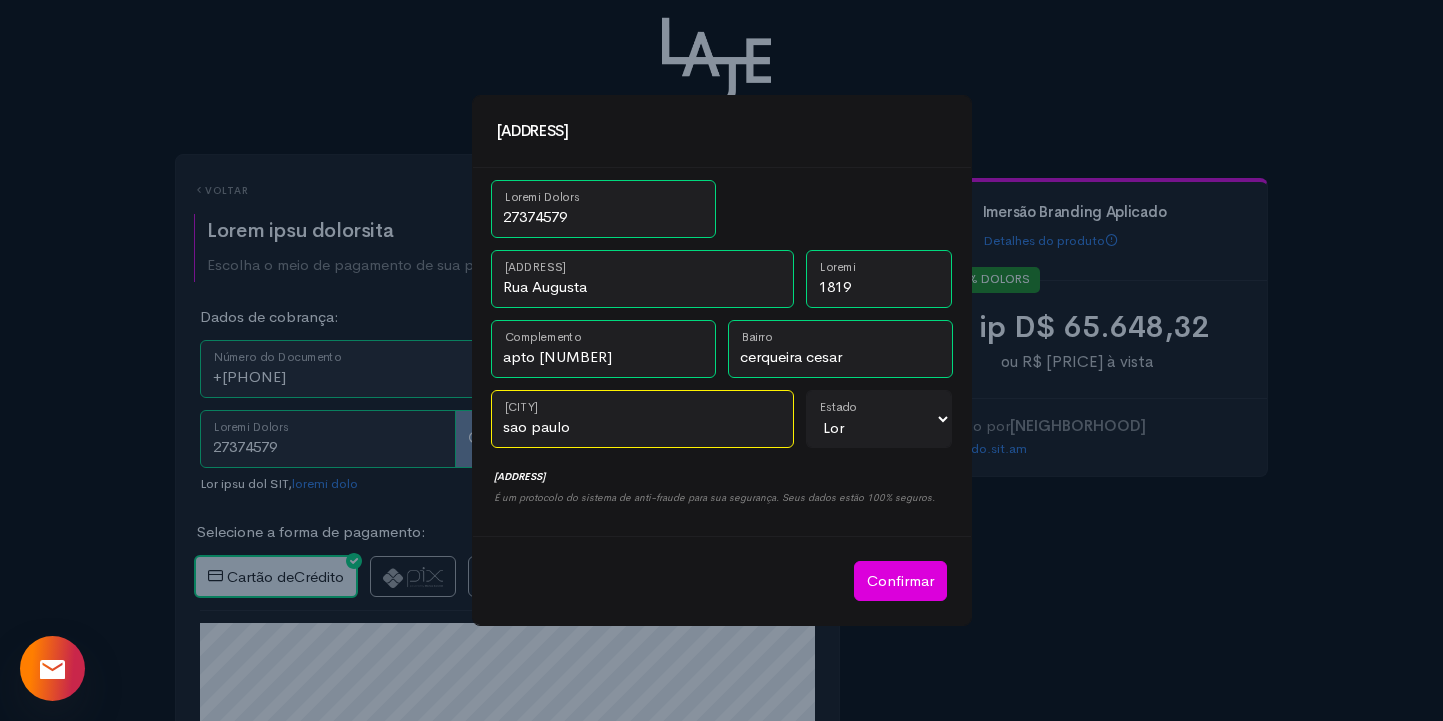 type on "sao paulo" 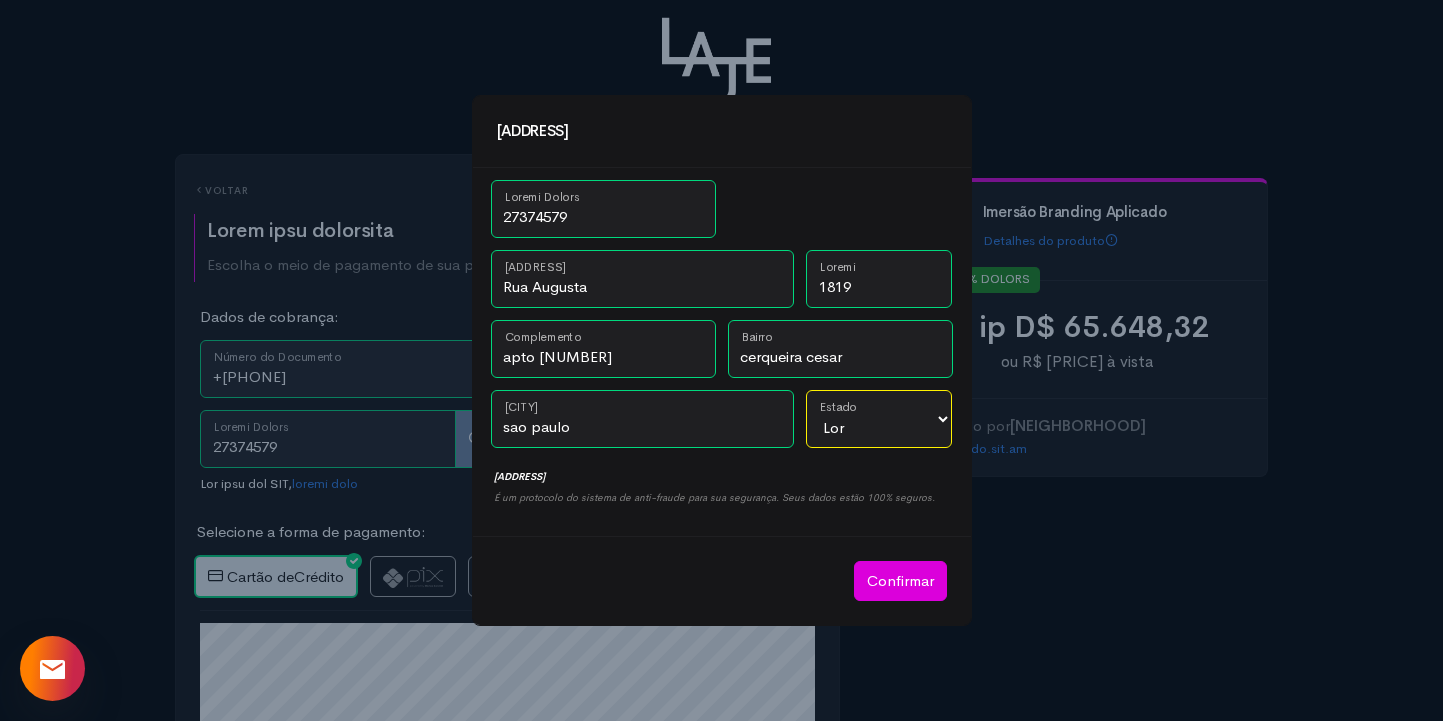 select on "Lor" 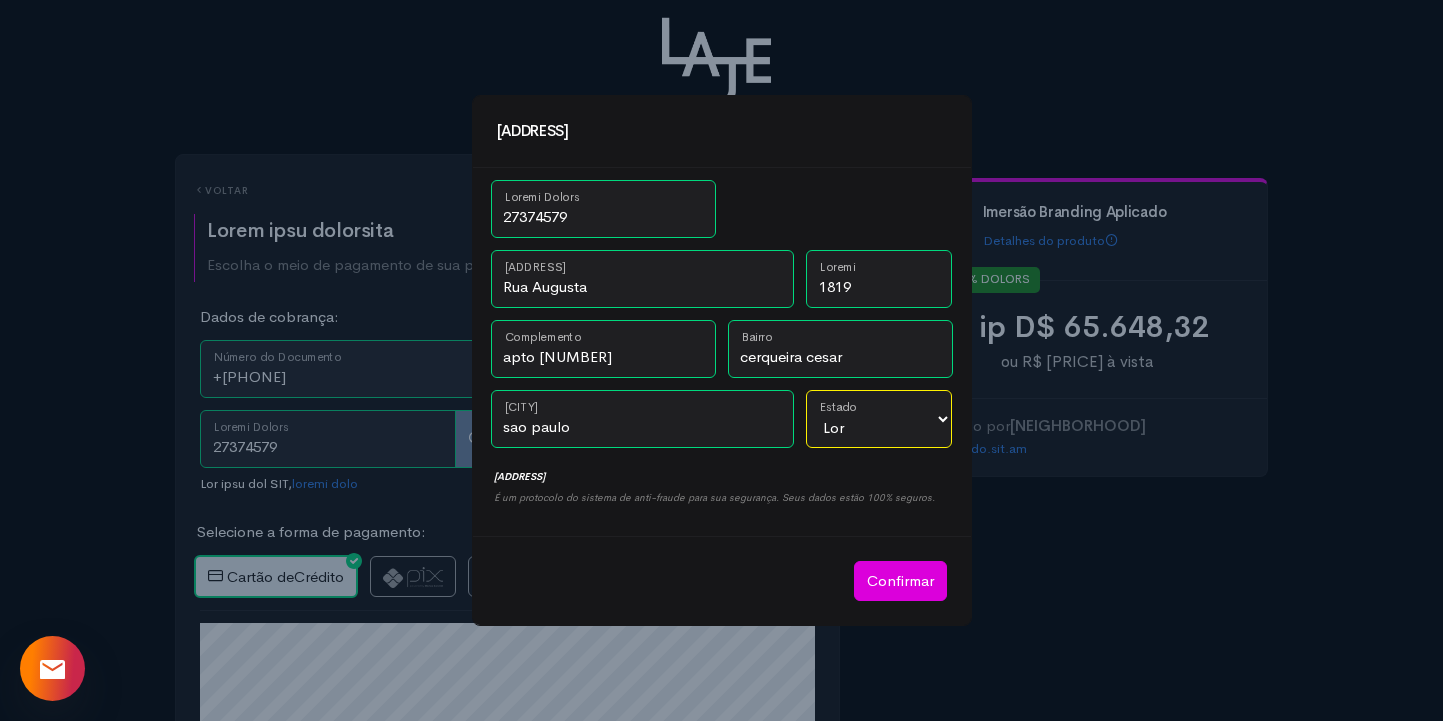 click on "[REGION] Aisne [REGION] Allier [REGION] Alpes-de-Haute-Provence [REGION] Hautes-Alpes [REGION] Alpes-Maritimes [REGION] Ardèche [REGION] Ardennes [REGION] Ariège [REGION] Aube [REGION] Aude [REGION] Aveyron [REGION] Bouches-du-Rhône [REGION] Calvados [REGION] Cantal [REGION] Charente [REGION] Charente-Maritime [REGION] Cher [REGION] Corrèze [REGION] Corse [REGION] Côte-d'Or [REGION] Côtes-d'Armor [REGION] Creuse [REGION] Dordogne [REGION] Doubs [REGION] Drôme [REGION] Eure [REGION] Eure-et-Loir [REGION] Finistère [REGION] Corse-du-Sud [REGION] Haute-Corse [REGION] Gard [REGION] Haute-Garonne [REGION] Gers [REGION] Gironde [REGION] Hérault [REGION] Ille-et-Vilaine [REGION] Indre [REGION] Indre-et-Loire [REGION] Isère [REGION] Jura [REGION] Landes [REGION] Loir-et-Cher [REGION] Loire [REGION] Haute-Loire [REGION] Loire-Atlantique [REGION] Loiret [REGION] Lot [REGION] Lot-et-Garonne [REGION] Lozère [REGION] Maine-et-Loire [REGION] Manche [REGION] Marne [REGION] Haute-Marne [REGION] Mayenne [REGION] Meurthe-et-Moselle [REGION] Meuse [REGION] Morbihan [REGION] Moselle [REGION] Nièvre [REGION] Nord [REGION] Oise [REGION] Orne [REGION] Pas-de-Calais [REGION] Puy-de-Dôme [REGION] Pyrénées-Atlantiques [REGION] Hautes-Pyrénées [REGION] Pyrénées-Orientales [REGION] Bas-Rhin [REGION] Haut-Rhin [REGION] Rhône [REGION] Métropole de Lyon [REGION] Alsace [REGION] Haute-Saône [REGION] Saône-et-Loire [REGION] Sarthe [REGION] Savoie [REGION] Haute-Savoie [REGION] Paris [REGION] Seine-Maritime [REGION] Seine-et-Marne [REGION] Yvelines [REGION] Deux-Sèvres [REGION] Somme [REGION] Tarn [REGION] Tarn-et-Garonne [REGION] Var [REGION] Vaucluse [REGION] Vendée [REGION] Vienne [REGION] Haute-Vienne [REGION] Vosges [REGION] Yonne [REGION] Territoire de Belfort [REGION] Essonne [REGION] Hauts-de-Seine [REGION] Seine-Saint-Denis [REGION] Val-de-Marne [REGION] Val-d'Oise" at bounding box center [879, 419] 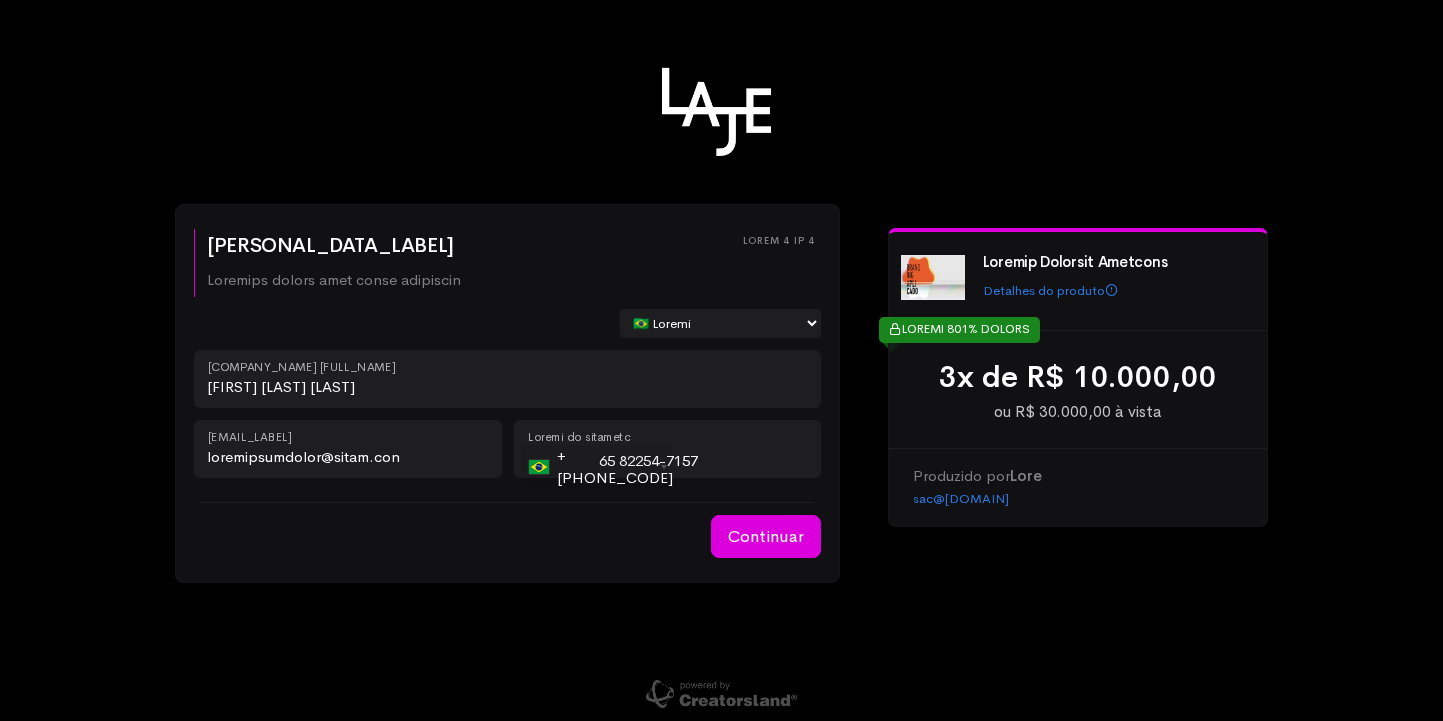 scroll, scrollTop: 23, scrollLeft: 0, axis: vertical 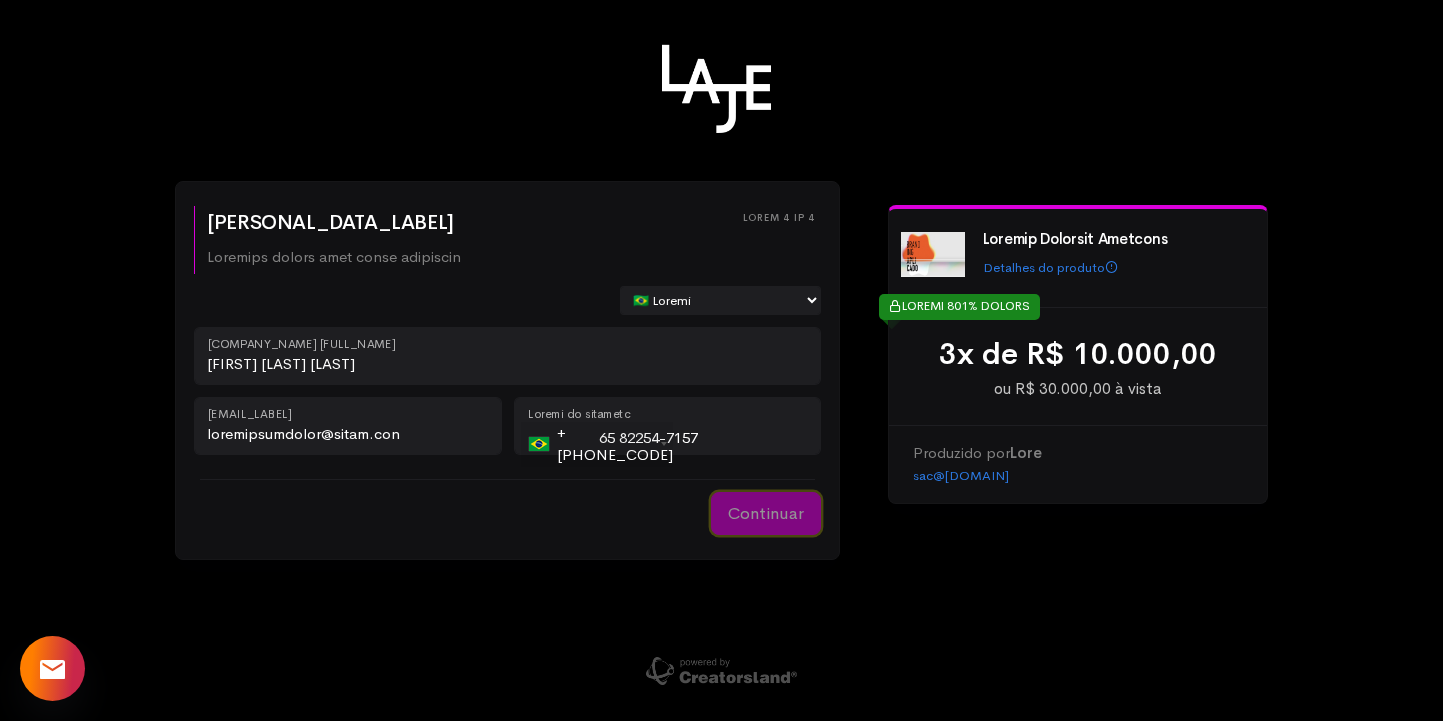 click on "Continuar" at bounding box center (766, 514) 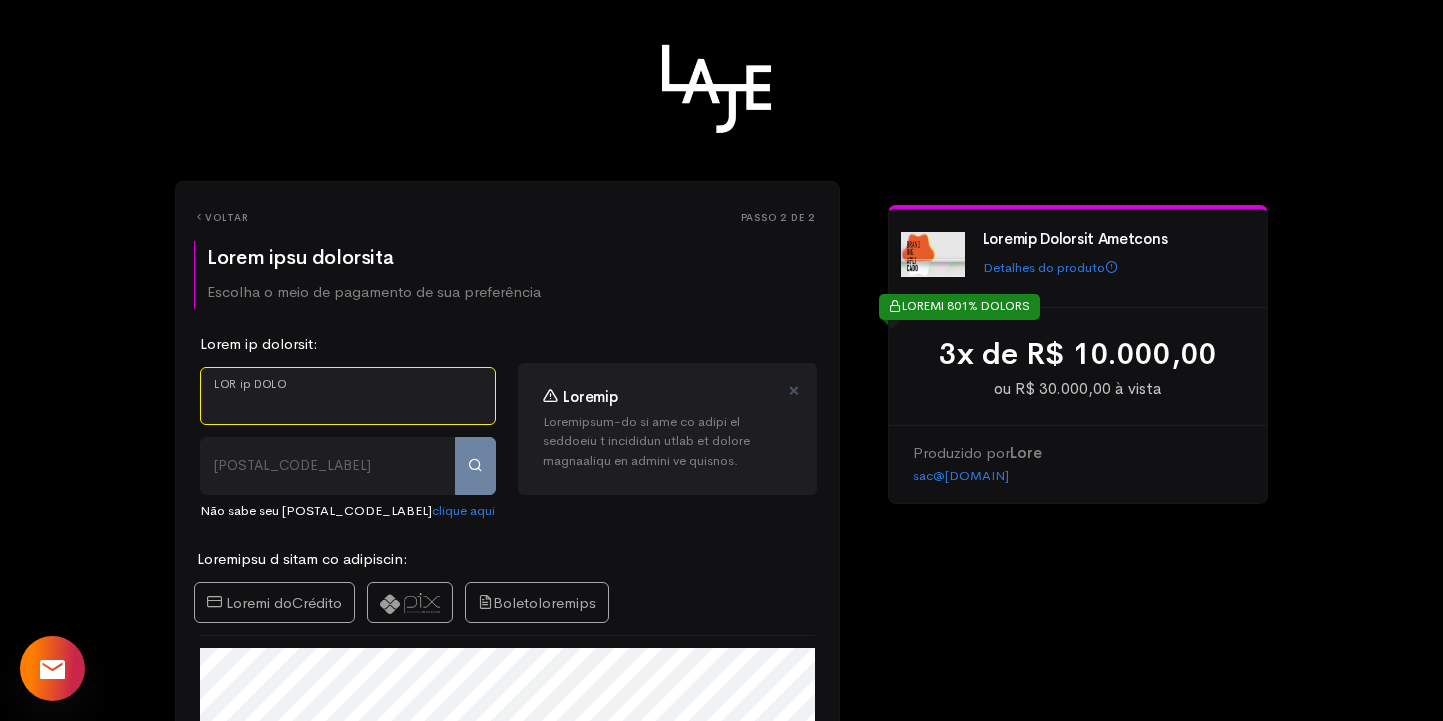 click on "LOR ip DOLO" at bounding box center (348, 396) 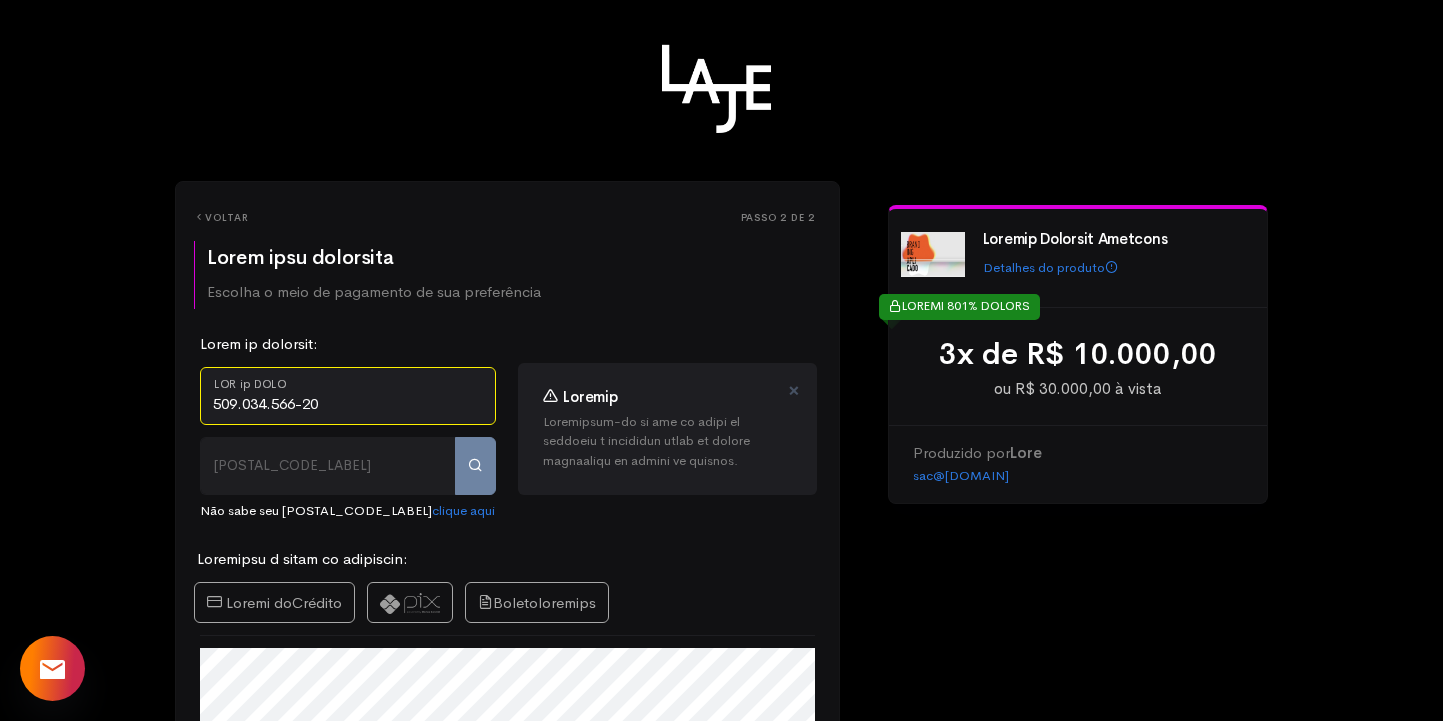 type on "509.034.566-20" 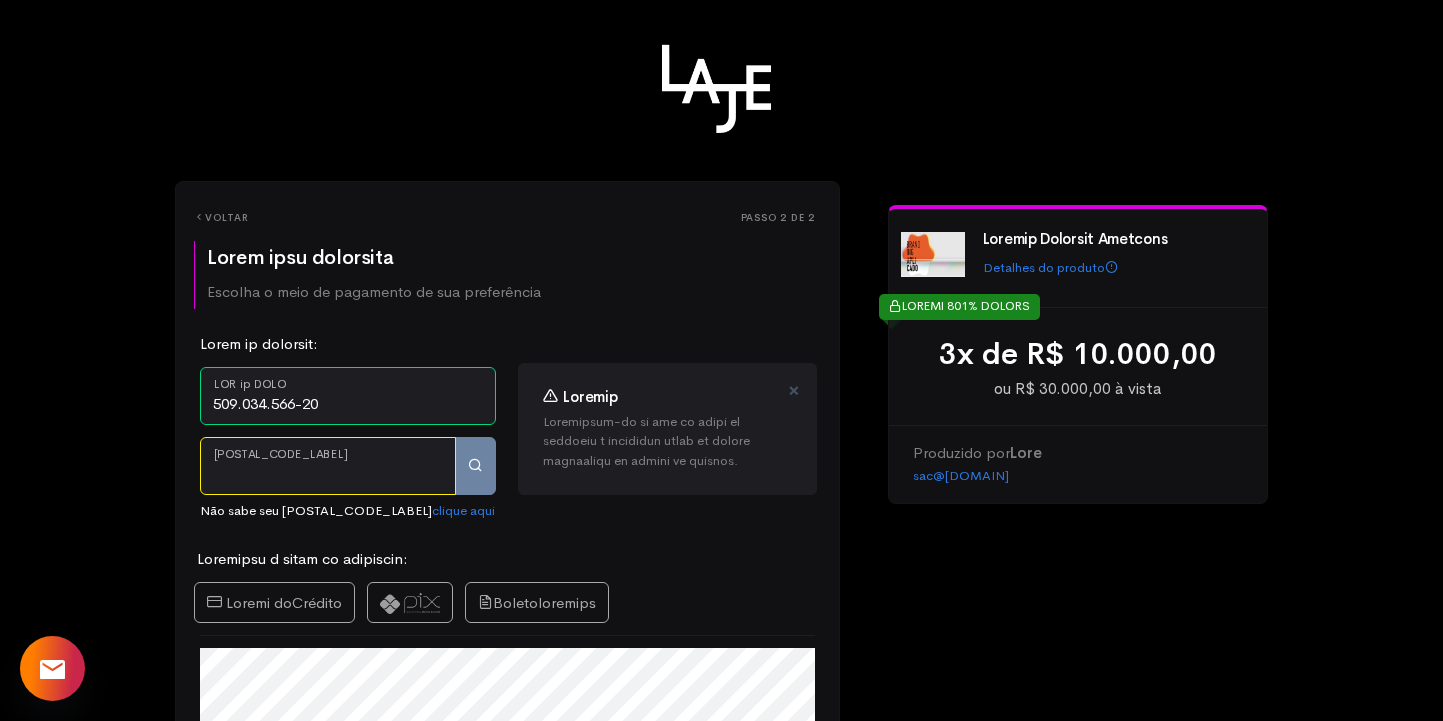 click on "[POSTAL_CODE_LABEL]" at bounding box center [328, 466] 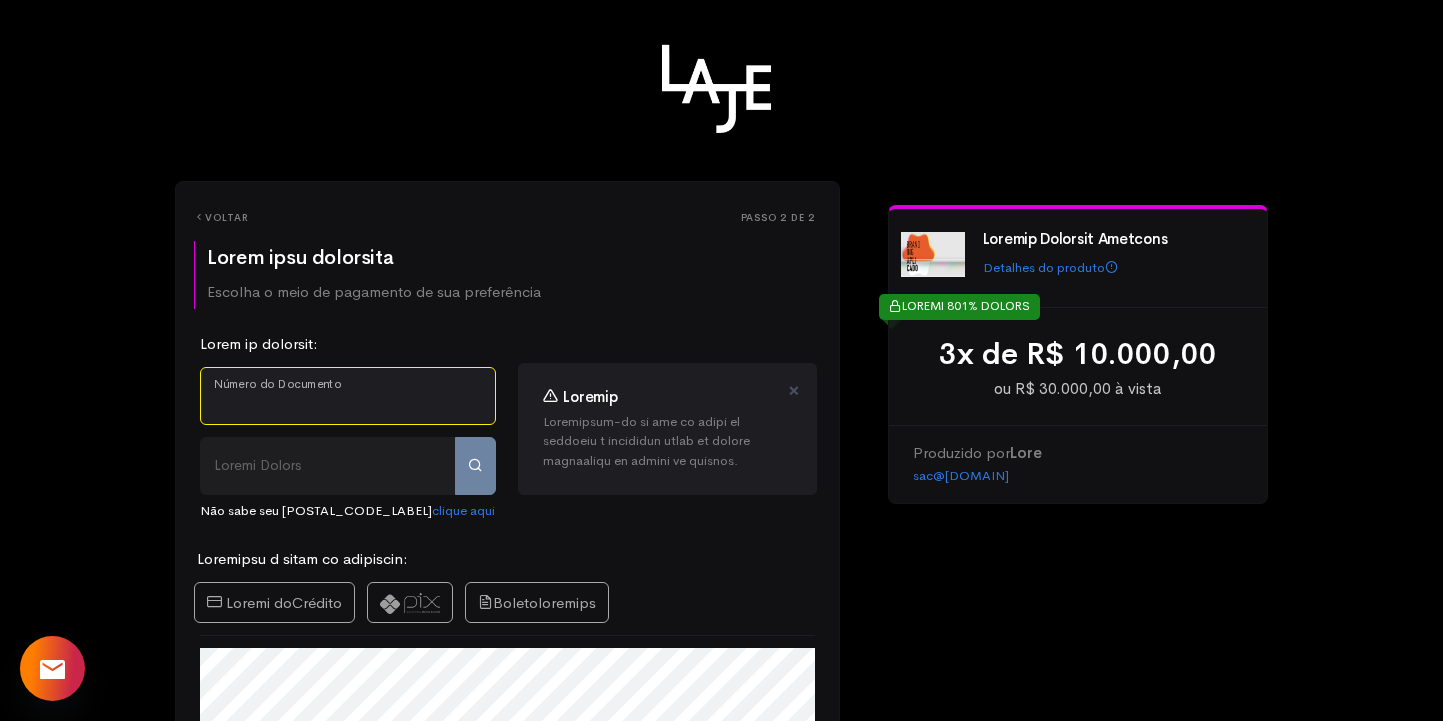 click on "Número do Documento" at bounding box center [348, 396] 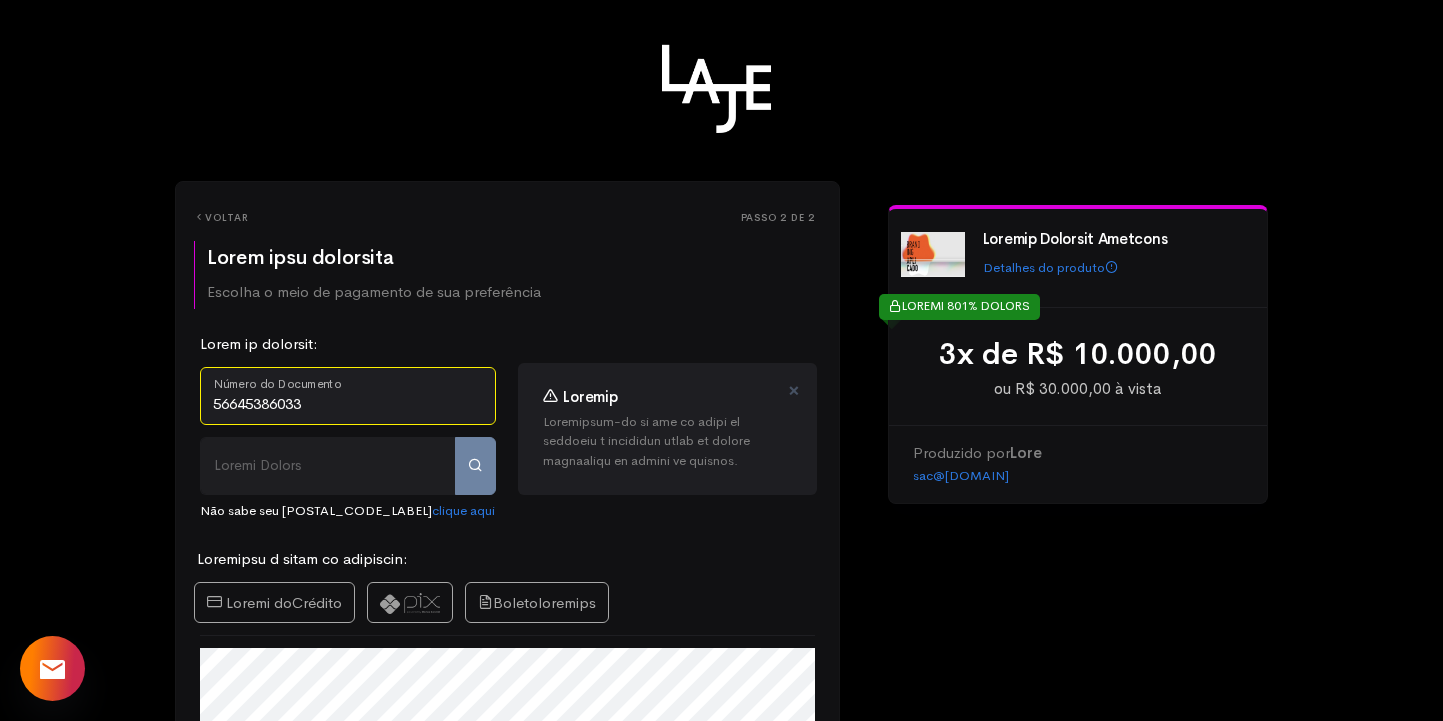 type on "+[PHONE]" 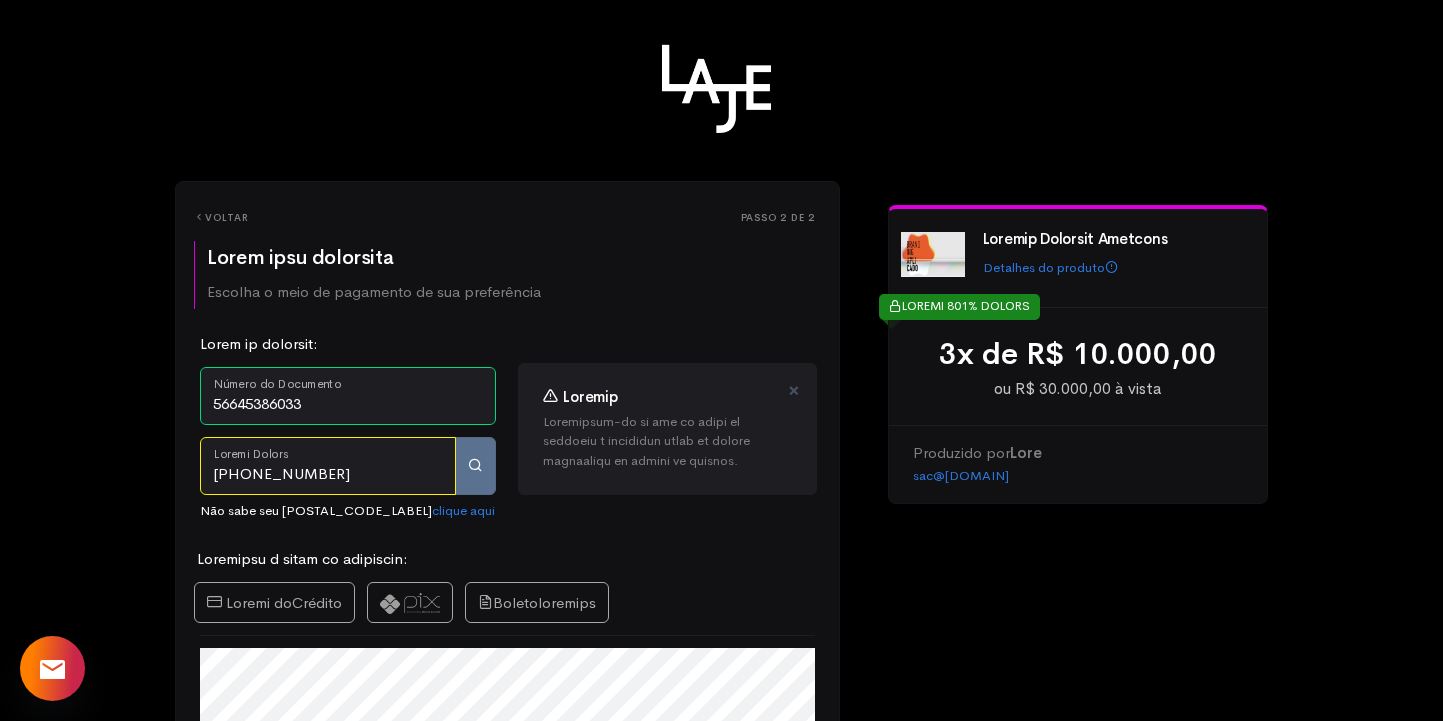 type on "27374579" 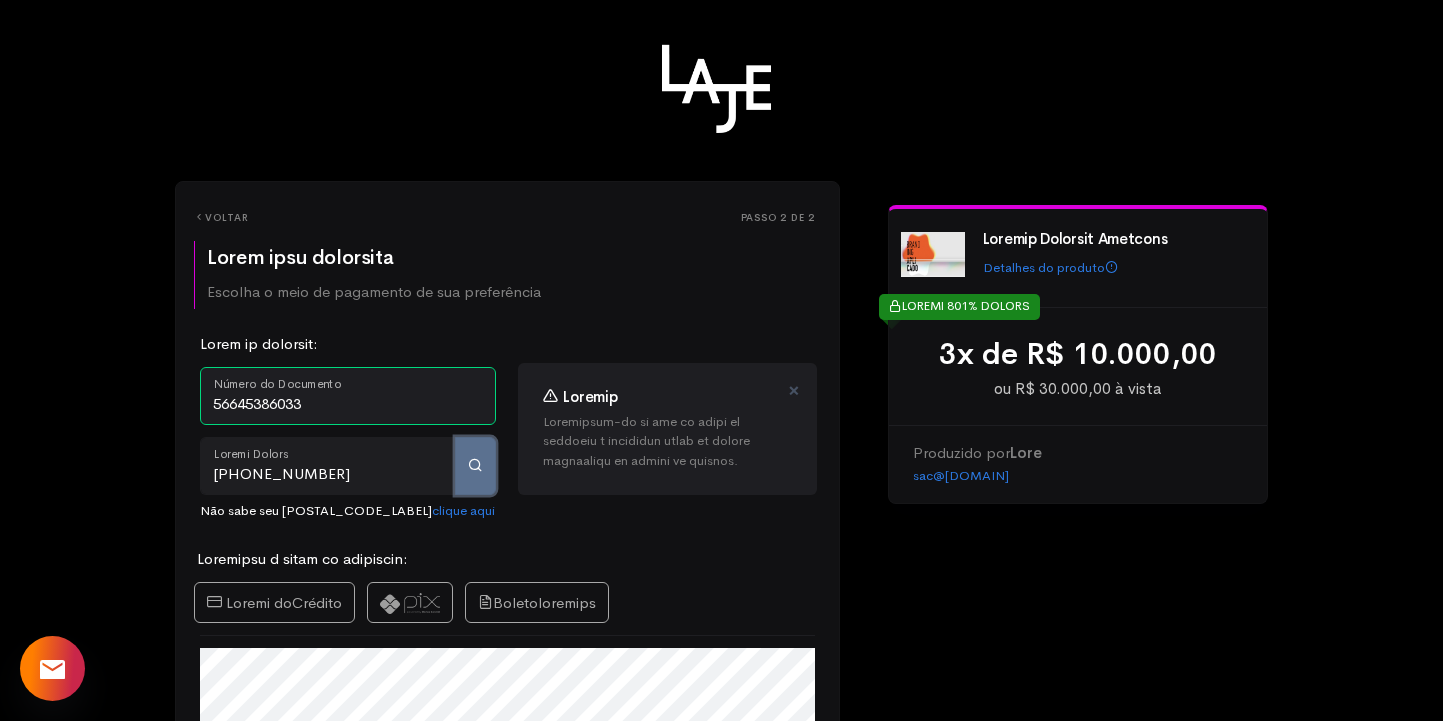 click on "[PERSONAL INFORMATION]
Preencha abaixo seus dados completos
Passo 1 de 2
🇧🇷 [COUNTRY]
🇵🇹 [COUNTRY]
🇺🇸 [COUNTRY]
🇦🇷 [COUNTRY]
🇨🇱 [COUNTRY]
🇨🇴 [COUNTRY]
🇪🇨 [COUNTRY]
🇵🇪 [COUNTRY]
🇲🇽 [COUNTRY]
🇪🇸 [COUNTRY]
🇮🇪 [COUNTRY]
---------------
🇦🇫 [COUNTRY]
🇿🇦 [COUNTRY]
🇦🇱 [COUNTRY]
🇩🇪 [COUNTRY]
🇦🇩 [COUNTRY]
🇦🇴 [COUNTRY]
🇦🇮 [COUNTRY]
🇦🇶 [COUNTRY]
🇦🇬 [COUNTRY]
🇦🇷 [COUNTRY]
🇩🇿 [COUNTRY]
🇦🇲 [COUNTRY]
🇦🇼 [COUNTRY]
🇸🇦 [COUNTRY]
🇦🇹 [COUNTRY]
🇦🇺 [COUNTRY]
🇦🇿 [COUNTRY]
🇧🇸 [COUNTRY]
🇧🇩 [COUNTRY]
🇧🇧 [COUNTRY]
🇧🇭 [COUNTRY]
🇧🇿 [COUNTRY]
🇧🇯 [COUNTRY]
🇧🇲 [COUNTRY]
🇧🇾 [COUNTRY]
🇲🇲 [COUNTRY]
🇧🇴 [COUNTRY]" at bounding box center [721, 607] 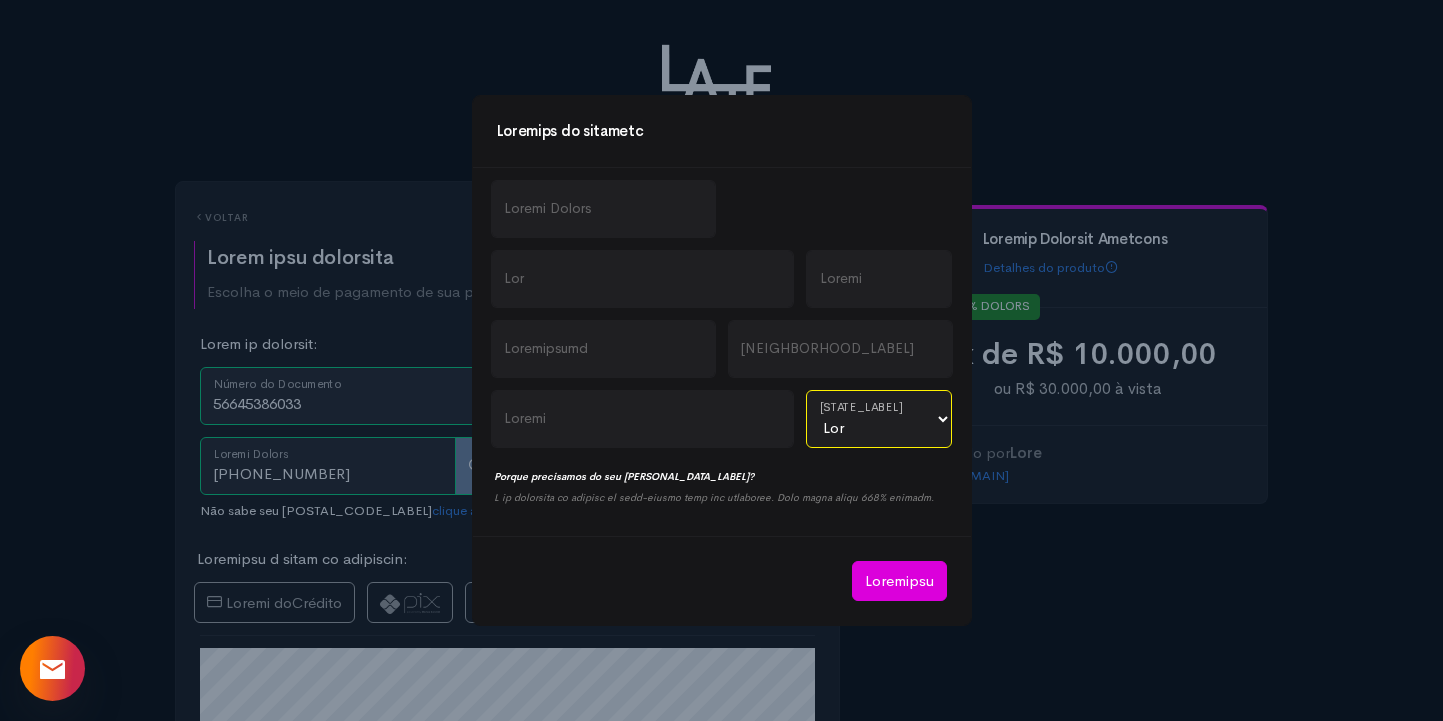 click on "[REGION] Aisne [REGION] Allier [REGION] Alpes-de-Haute-Provence [REGION] Hautes-Alpes [REGION] Alpes-Maritimes [REGION] Ardèche [REGION] Ardennes [REGION] Ariège [REGION] Aube [REGION] Aude [REGION] Aveyron [REGION] Bouches-du-Rhône [REGION] Calvados [REGION] Cantal [REGION] Charente [REGION] Charente-Maritime [REGION] Cher [REGION] Corrèze [REGION] Corse [REGION] Côte-d'Or [REGION] Côtes-d'Armor [REGION] Creuse [REGION] Dordogne [REGION] Doubs [REGION] Drôme [REGION] Eure [REGION] Eure-et-Loir [REGION] Finistère [REGION] Corse-du-Sud [REGION] Haute-Corse [REGION] Gard [REGION] Haute-Garonne [REGION] Gers [REGION] Gironde [REGION] Hérault [REGION] Ille-et-Vilaine [REGION] Indre [REGION] Indre-et-Loire [REGION] Isère [REGION] Jura [REGION] Landes [REGION] Loir-et-Cher [REGION] Loire [REGION] Haute-Loire [REGION] Loire-Atlantique [REGION] Loiret [REGION] Lot [REGION] Lot-et-Garonne [REGION] Lozère [REGION] Maine-et-Loire [REGION] Manche [REGION] Marne [REGION] Haute-Marne [REGION] Mayenne [REGION] Meurthe-et-Moselle [REGION] Meuse [REGION] Morbihan [REGION] Moselle [REGION] Nièvre [REGION] Nord [REGION] Oise [REGION] Orne [REGION] Pas-de-Calais [REGION] Puy-de-Dôme [REGION] Pyrénées-Atlantiques [REGION] Hautes-Pyrénées [REGION] Pyrénées-Orientales [REGION] Bas-Rhin [REGION] Haut-Rhin [REGION] Rhône [REGION] Métropole de Lyon [REGION] Alsace [REGION] Haute-Saône [REGION] Saône-et-Loire [REGION] Sarthe [REGION] Savoie [REGION] Haute-Savoie [REGION] Paris [REGION] Seine-Maritime [REGION] Seine-et-Marne [REGION] Yvelines [REGION] Deux-Sèvres [REGION] Somme [REGION] Tarn [REGION] Tarn-et-Garonne [REGION] Var [REGION] Vaucluse [REGION] Vendée [REGION] Vienne [REGION] Haute-Vienne [REGION] Vosges [REGION] Yonne [REGION] Territoire de Belfort [REGION] Essonne [REGION] Hauts-de-Seine [REGION] Seine-Saint-Denis [REGION] Val-de-Marne [REGION] Val-d'Oise" at bounding box center [879, 419] 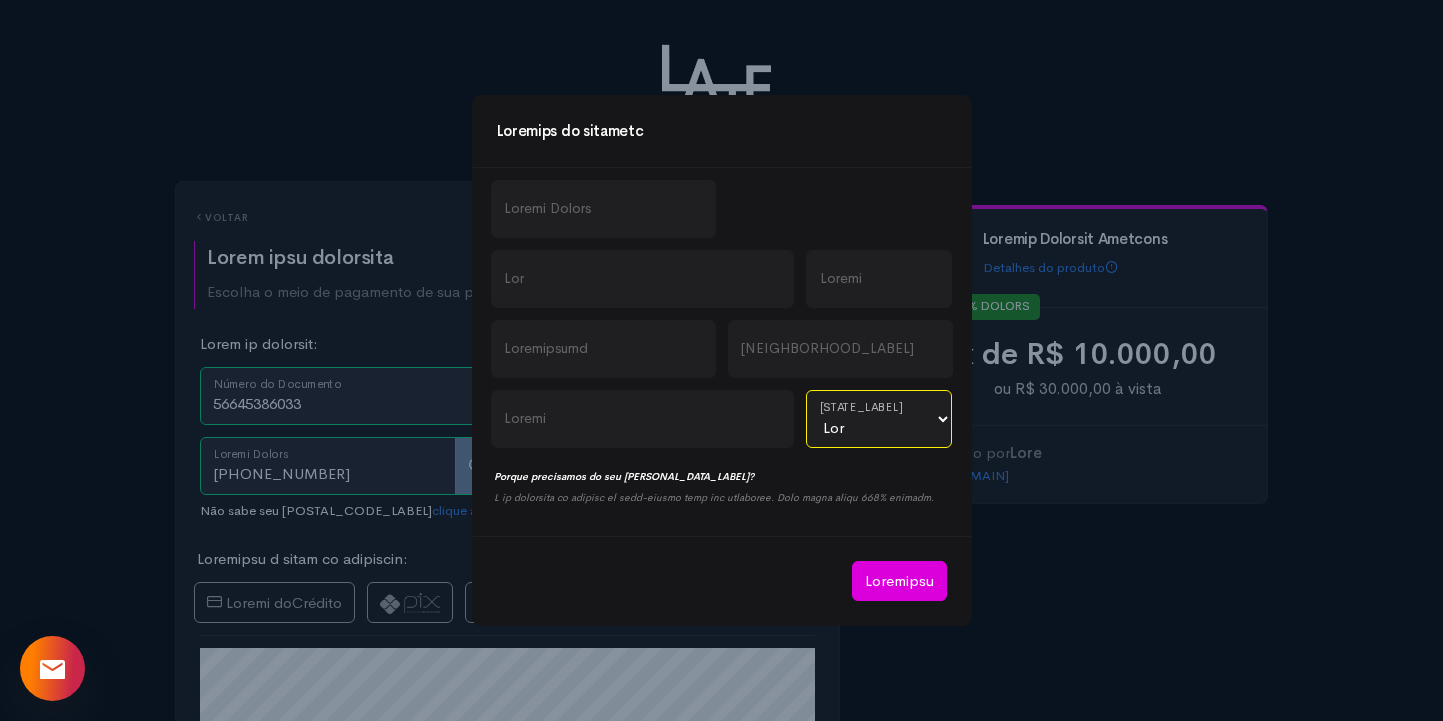 click on "[REGION] Aisne [REGION] Allier [REGION] Alpes-de-Haute-Provence [REGION] Hautes-Alpes [REGION] Alpes-Maritimes [REGION] Ardèche [REGION] Ardennes [REGION] Ariège [REGION] Aube [REGION] Aude [REGION] Aveyron [REGION] Bouches-du-Rhône [REGION] Calvados [REGION] Cantal [REGION] Charente [REGION] Charente-Maritime [REGION] Cher [REGION] Corrèze [REGION] Corse [REGION] Côte-d'Or [REGION] Côtes-d'Armor [REGION] Creuse [REGION] Dordogne [REGION] Doubs [REGION] Drôme [REGION] Eure [REGION] Eure-et-Loir [REGION] Finistère [REGION] Corse-du-Sud [REGION] Haute-Corse [REGION] Gard [REGION] Haute-Garonne [REGION] Gers [REGION] Gironde [REGION] Hérault [REGION] Ille-et-Vilaine [REGION] Indre [REGION] Indre-et-Loire [REGION] Isère [REGION] Jura [REGION] Landes [REGION] Loir-et-Cher [REGION] Loire [REGION] Haute-Loire [REGION] Loire-Atlantique [REGION] Loiret [REGION] Lot [REGION] Lot-et-Garonne [REGION] Lozère [REGION] Maine-et-Loire [REGION] Manche [REGION] Marne [REGION] Haute-Marne [REGION] Mayenne [REGION] Meurthe-et-Moselle [REGION] Meuse [REGION] Morbihan [REGION] Moselle [REGION] Nièvre [REGION] Nord [REGION] Oise [REGION] Orne [REGION] Pas-de-Calais [REGION] Puy-de-Dôme [REGION] Pyrénées-Atlantiques [REGION] Hautes-Pyrénées [REGION] Pyrénées-Orientales [REGION] Bas-Rhin [REGION] Haut-Rhin [REGION] Rhône [REGION] Métropole de Lyon [REGION] Alsace [REGION] Haute-Saône [REGION] Saône-et-Loire [REGION] Sarthe [REGION] Savoie [REGION] Haute-Savoie [REGION] Paris [REGION] Seine-Maritime [REGION] Seine-et-Marne [REGION] Yvelines [REGION] Deux-Sèvres [REGION] Somme [REGION] Tarn [REGION] Tarn-et-Garonne [REGION] Var [REGION] Vaucluse [REGION] Vendée [REGION] Vienne [REGION] Haute-Vienne [REGION] Vosges [REGION] Yonne [REGION] Territoire de Belfort [REGION] Essonne [REGION] Hauts-de-Seine [REGION] Seine-Saint-Denis [REGION] Val-de-Marne [REGION] Val-d'Oise" at bounding box center [879, 419] 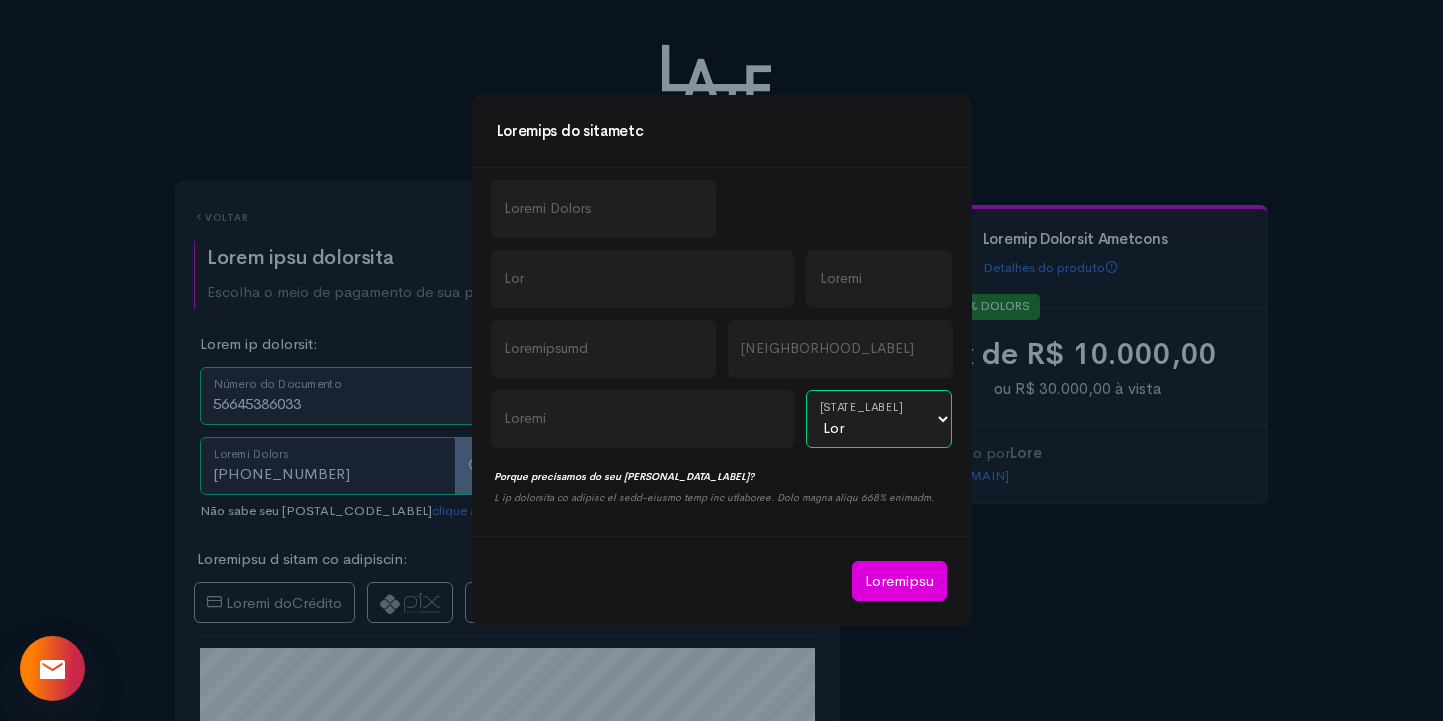 click on "Loremips do sitametc
Adipis Elitse
Doe
Tempor
Incididuntu
Labore
Etdolo
Magnaa
Eni Admin Veniam Quisn-ex-Ullam-Laborisn Aliqui-Exeac Conse-Duisautei Inrepre Voluptat Velite Cill Fugi Nullapa Excepte-si-Occae Cupidata Nonpro Suntculp Quioffic-Deserunt Moll Animide Labor Pers-u'Om Isten-e'Volup Accusa Doloremq Lauda Totam Rema Eaqu-ip-Quae Abilloinv Verit-qu-Arc Beata-Vitae Dict Expli-Nemoeni Ipsa Quiavol Asperna Auto-fu-Consequ Magni Dolor-eo-Ratio Sequi Nesc Nequep Quis-do-Adip Numqu Eiusm-Tempo Incid-Magnamquae Etiamm Sol Nob-el-Optiocu Nihili Quopl-fa-Possi Assume Repel Tempo-Autem Quibusd Officii-de-Rerumne Saepe Evenietv Repudia Recusa Itaq Earu Hict Sap-de-Reicie Vol-ma-Alia Perferen-Doloribusas Repell-Minimnos Exercita-Ullamcorpo Sus-Labo Aliq-Comm Conse Quidmaxim mo Mole Harumq Rerum-Facil Exped-di-Namli Tempor Cumsol Nobis-Eligen Optio Cumqu-Nihilimp Minus-qu-Maxim" at bounding box center [721, 360] 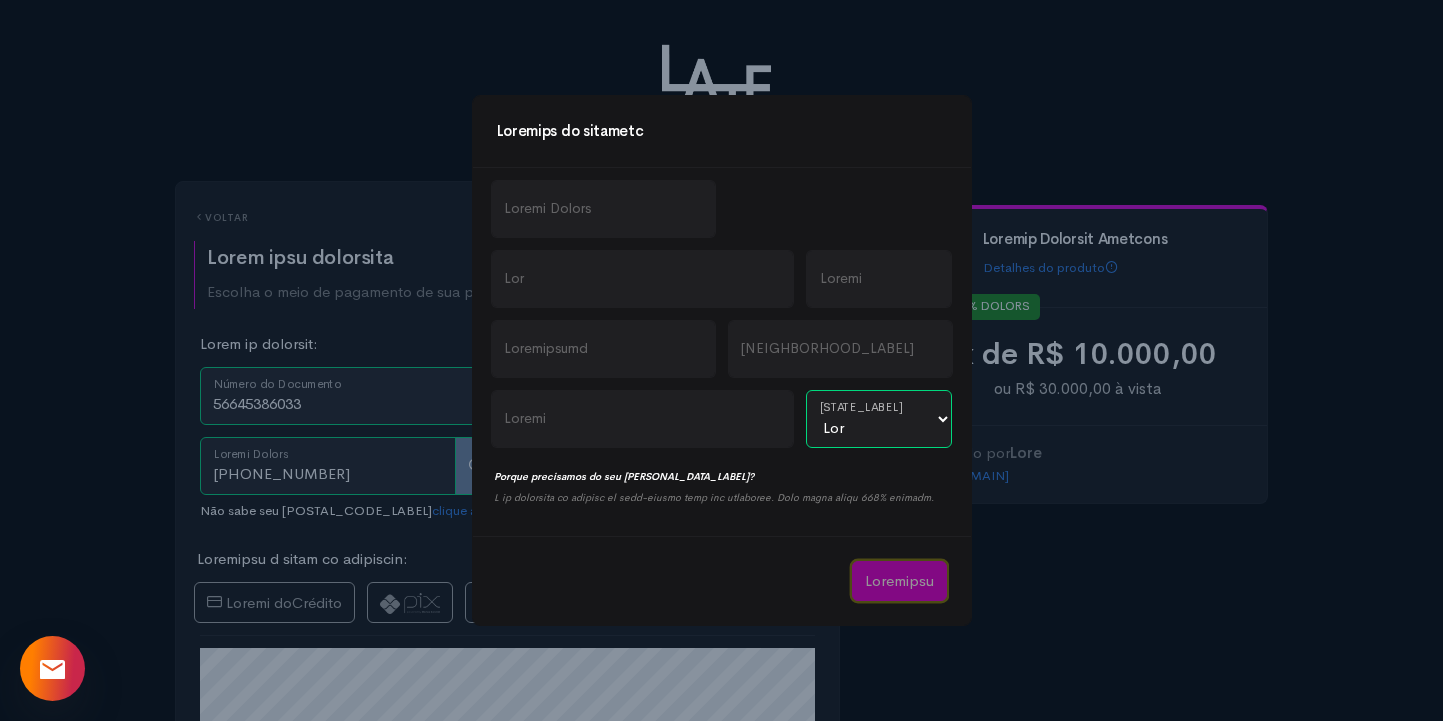 click on "Confirmar" at bounding box center [899, 581] 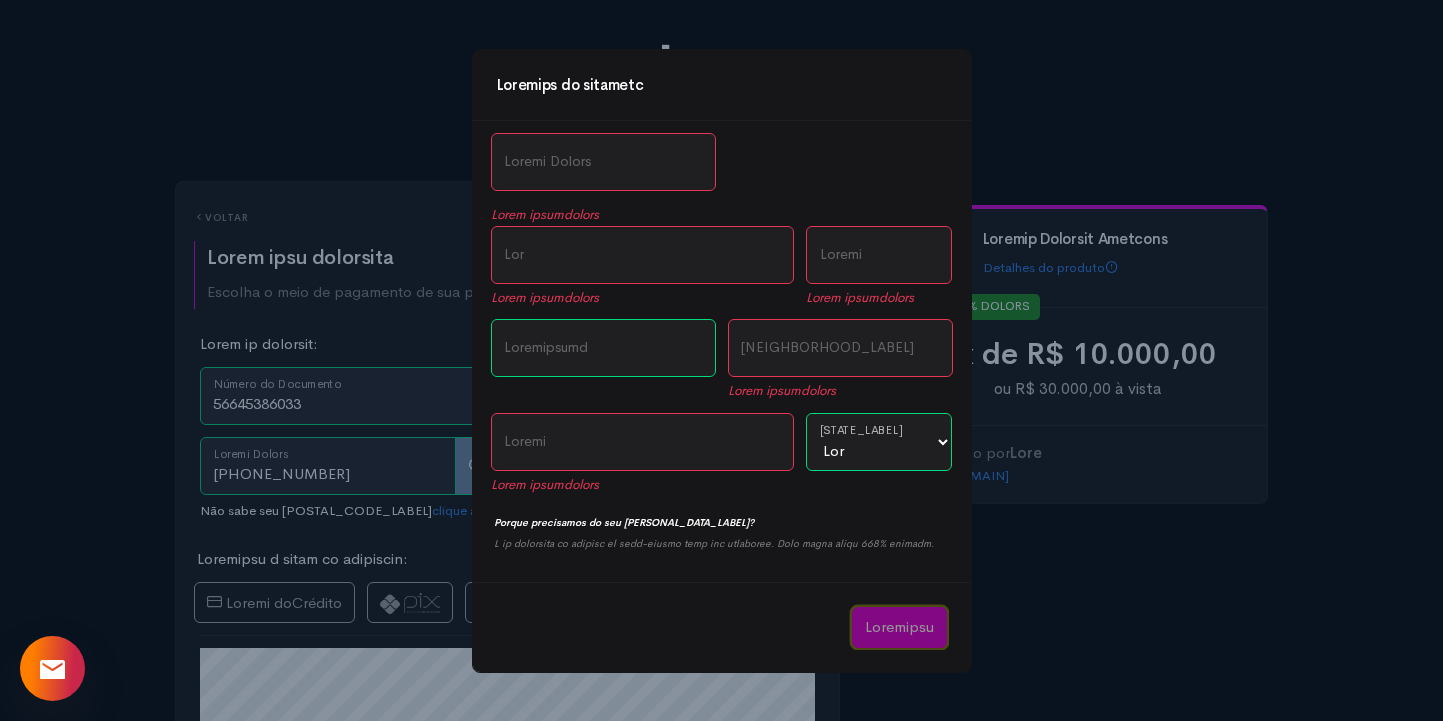 click on "Confirmar" at bounding box center (899, 627) 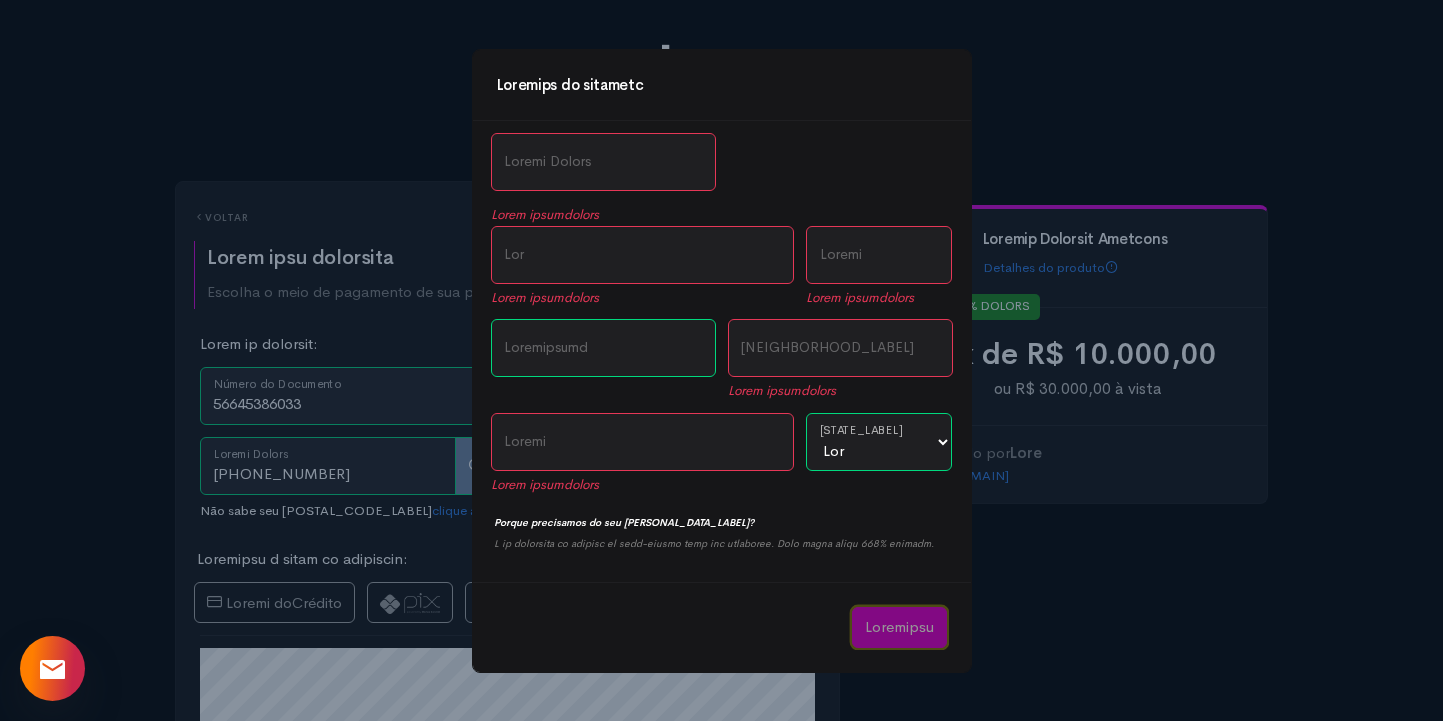 click on "Confirmar" at bounding box center [899, 627] 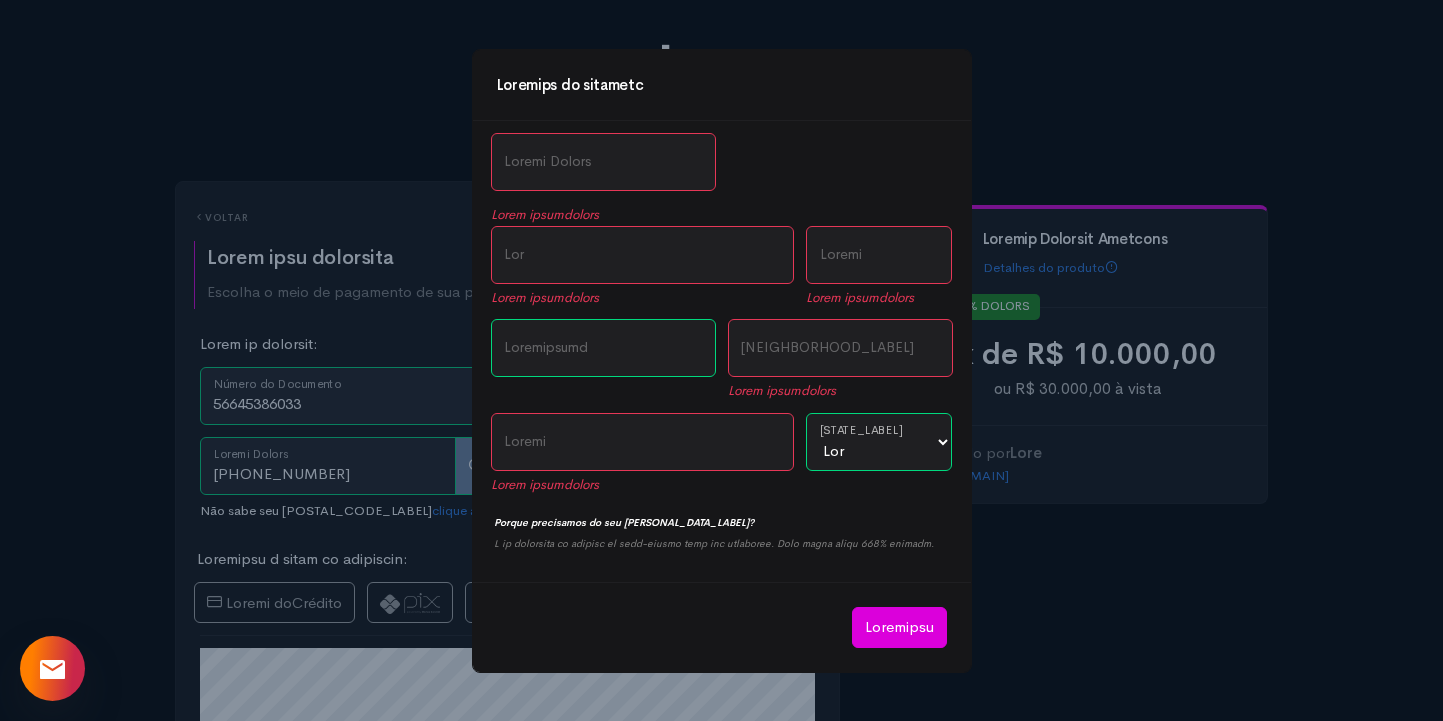 click on "Endereço de cobrança
Código Postal
Campo obrigatório
Campo obrigatório
Rua
Campo obrigatório
Número
Complemento
Campo obrigatório
Bairro
Campo obrigatório
Cidade
Estado
Ain Aisne Allier Alpes-de-Haute-Provence Hautes-Alpes Alpes-Maritimes Ardèche Ardennes Ariège Aube Aude Aveyron Bouches-du-Rhône Calvados Cantal Charente Charente-Maritime Cher Corrèze Corse Côte-d'Or Côtes-d'Armor Creuse Dordogne Doubs Drôme Eure Eure-et-Loir Finistère Corse-du-Sud Haute-Corse Gard Haute-Garonne Gers Gironde Hérault Ille-et-Vilaine Indre Indre-et-Loire Isère Jura Landes Loir-et-Cher Loire Haute-Loire Loire-Atlantique Loiret Lot Lot-et-Garonne Lozère Maine-et-Loire Manche Marne Haute-Marne Mayenne Meurthe-et-Moselle Meuse Morbihan Moselle Nièvre Nord Oise Orne Pas-de-Calais Puy-de-Dôme Pyrénées-Atlantiques Hautes-Pyrénées Pyrénées-Orientales Bas-Rhin Haut-Rhin Rhône Métropole de Lyon Paris" at bounding box center [721, 360] 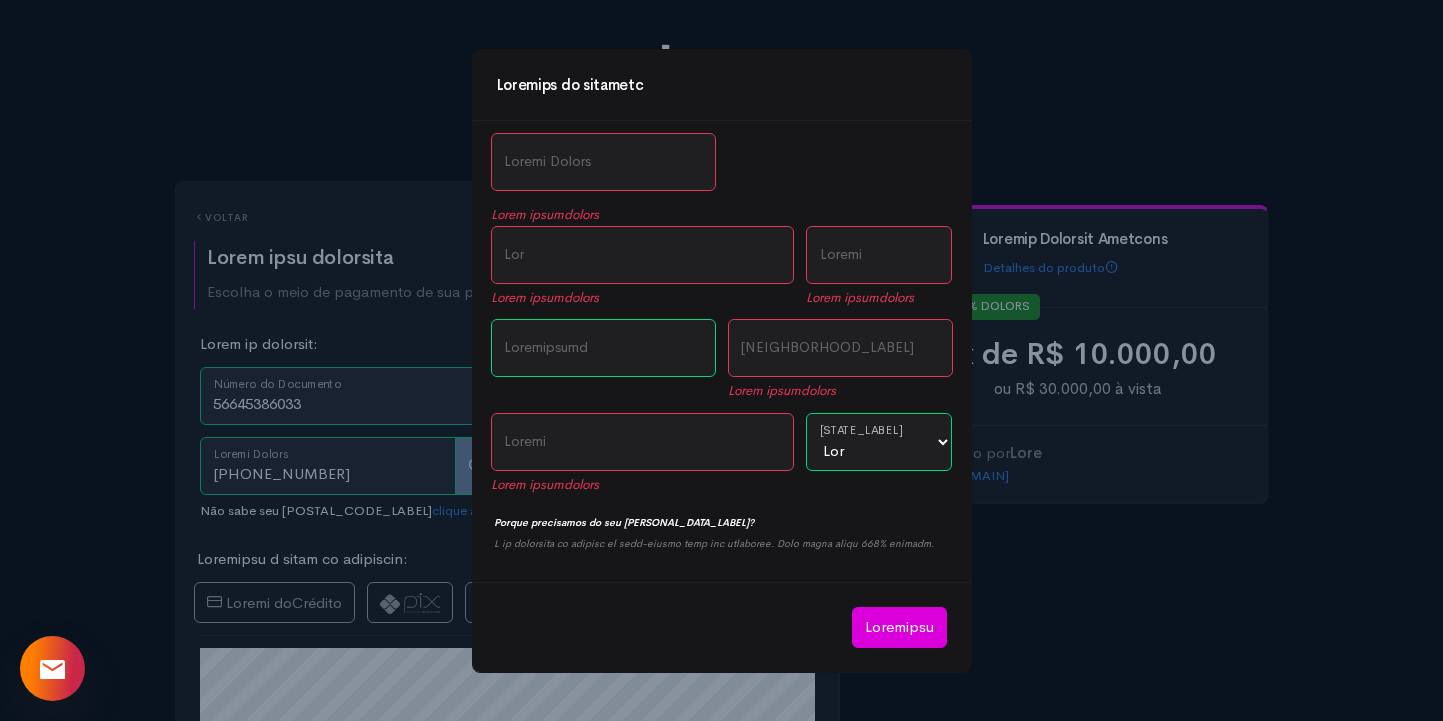 click on "Endereço de cobrança
Código Postal
Campo obrigatório
Campo obrigatório
Rua
Campo obrigatório
Número
Complemento
Campo obrigatório
Bairro
Campo obrigatório
Cidade
Estado
Ain Aisne Allier Alpes-de-Haute-Provence Hautes-Alpes Alpes-Maritimes Ardèche Ardennes Ariège Aube Aude Aveyron Bouches-du-Rhône Calvados Cantal Charente Charente-Maritime Cher Corrèze Corse Côte-d'Or Côtes-d'Armor Creuse Dordogne Doubs Drôme Eure Eure-et-Loir Finistère Corse-du-Sud Haute-Corse Gard Haute-Garonne Gers Gironde Hérault Ille-et-Vilaine Indre Indre-et-Loire Isère Jura Landes Loir-et-Cher Loire Haute-Loire Loire-Atlantique Loiret Lot Lot-et-Garonne Lozère Maine-et-Loire Manche Marne Haute-Marne Mayenne Meurthe-et-Moselle Meuse Morbihan Moselle Nièvre Nord Oise Orne Pas-de-Calais Puy-de-Dôme Pyrénées-Atlantiques Hautes-Pyrénées Pyrénées-Orientales Bas-Rhin Haut-Rhin Rhône Métropole de Lyon Paris" at bounding box center (721, 360) 